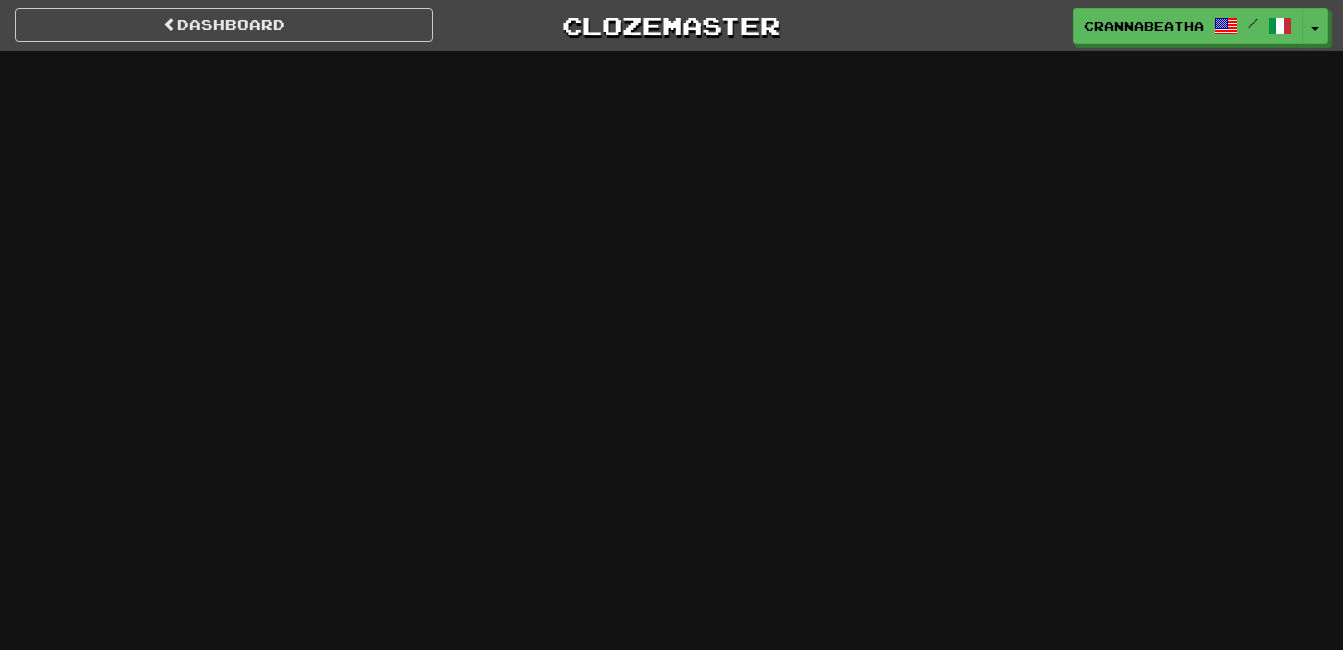 select on "*******" 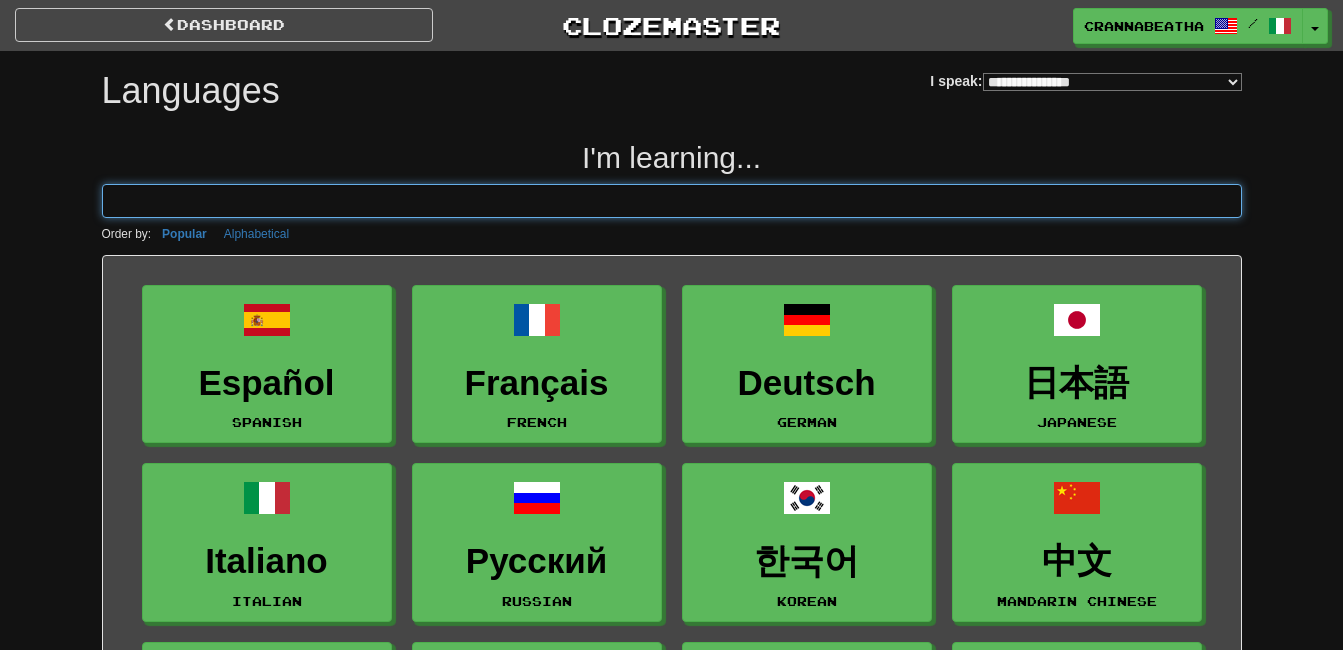 scroll, scrollTop: 0, scrollLeft: 0, axis: both 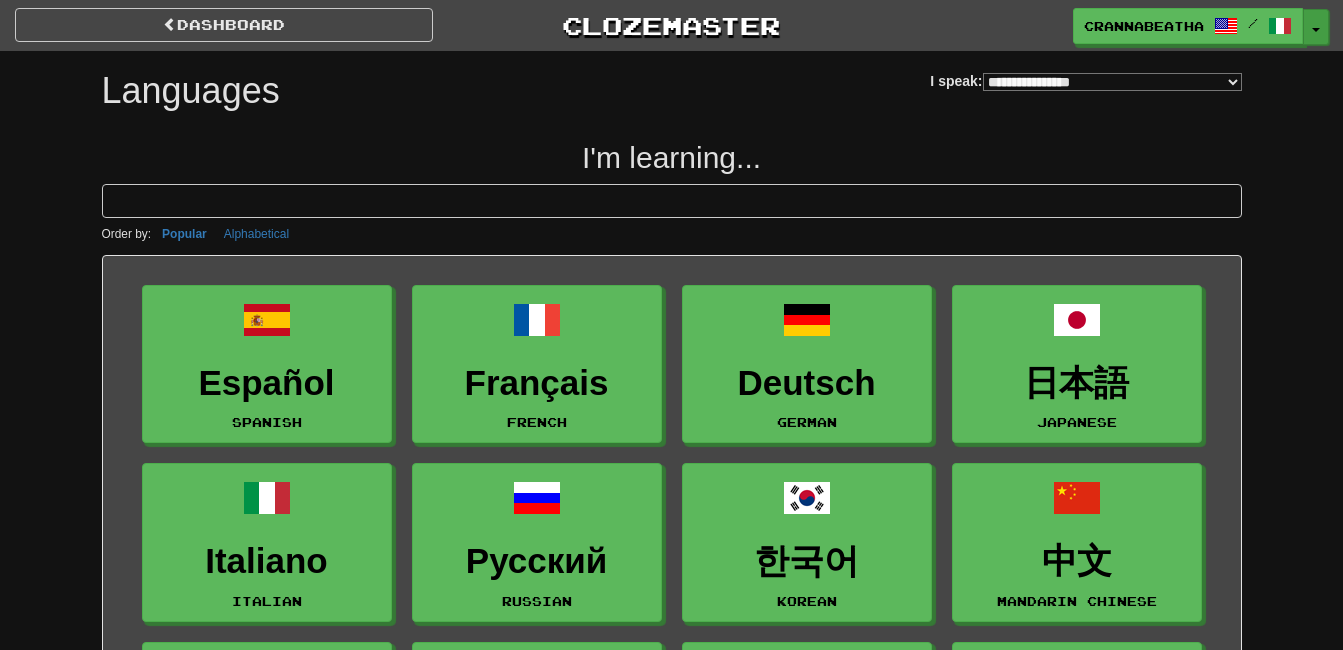 click on "Toggle Dropdown" at bounding box center [1316, 27] 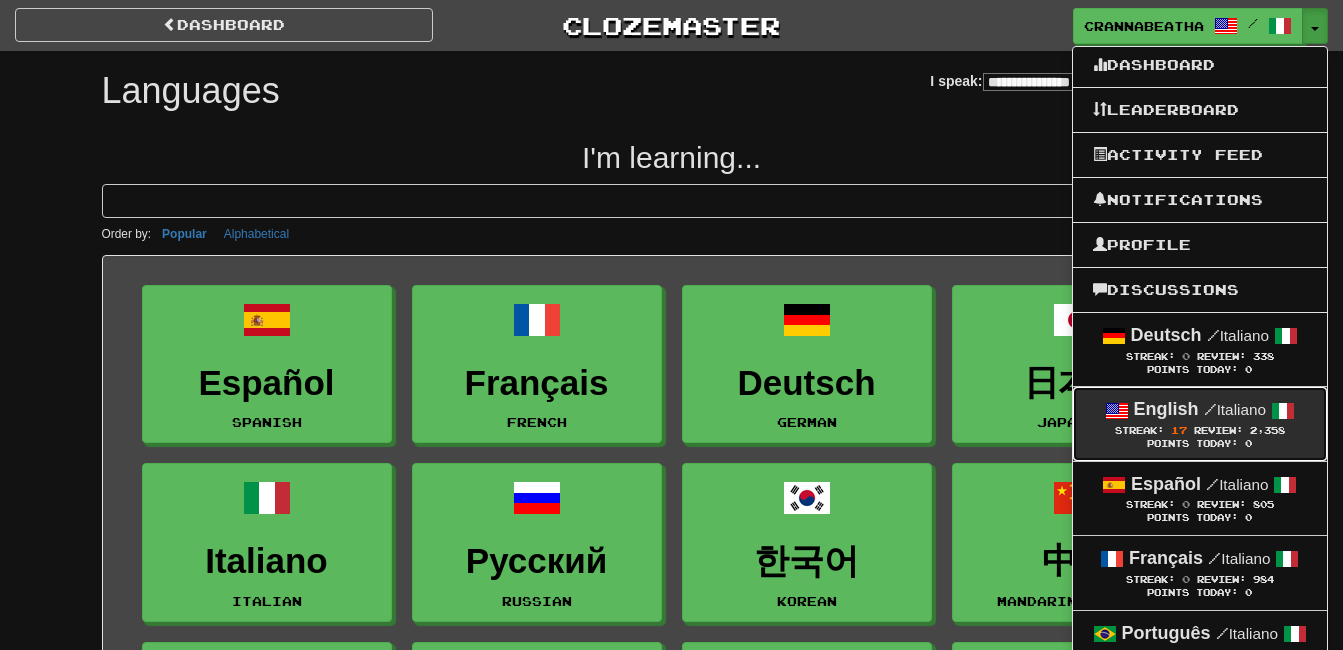 click on "/
Italiano" at bounding box center (1235, 409) 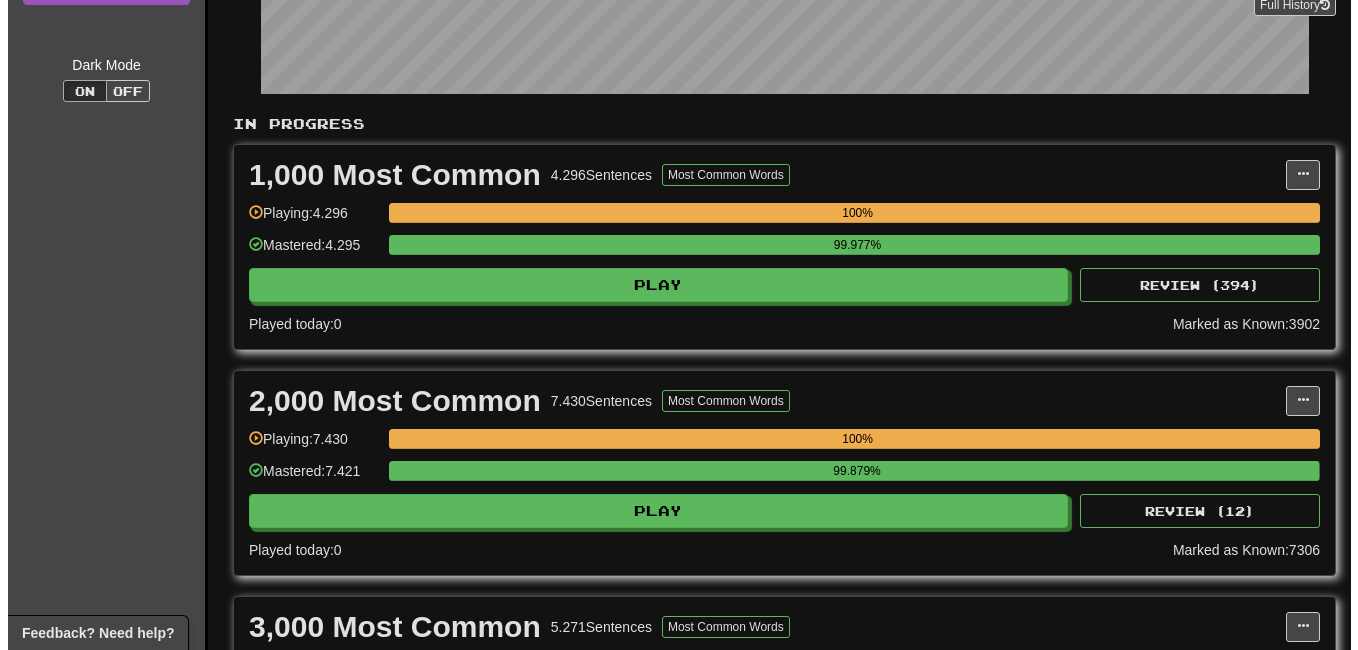 scroll, scrollTop: 500, scrollLeft: 0, axis: vertical 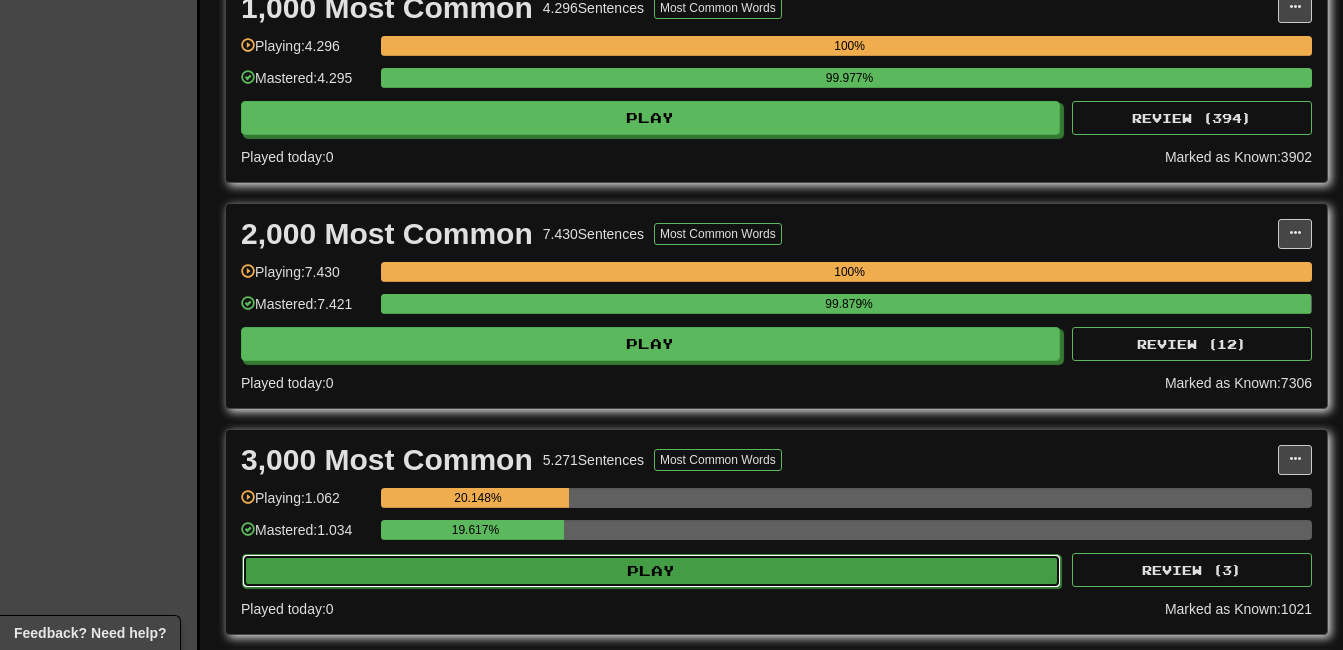click on "Play" at bounding box center (651, 571) 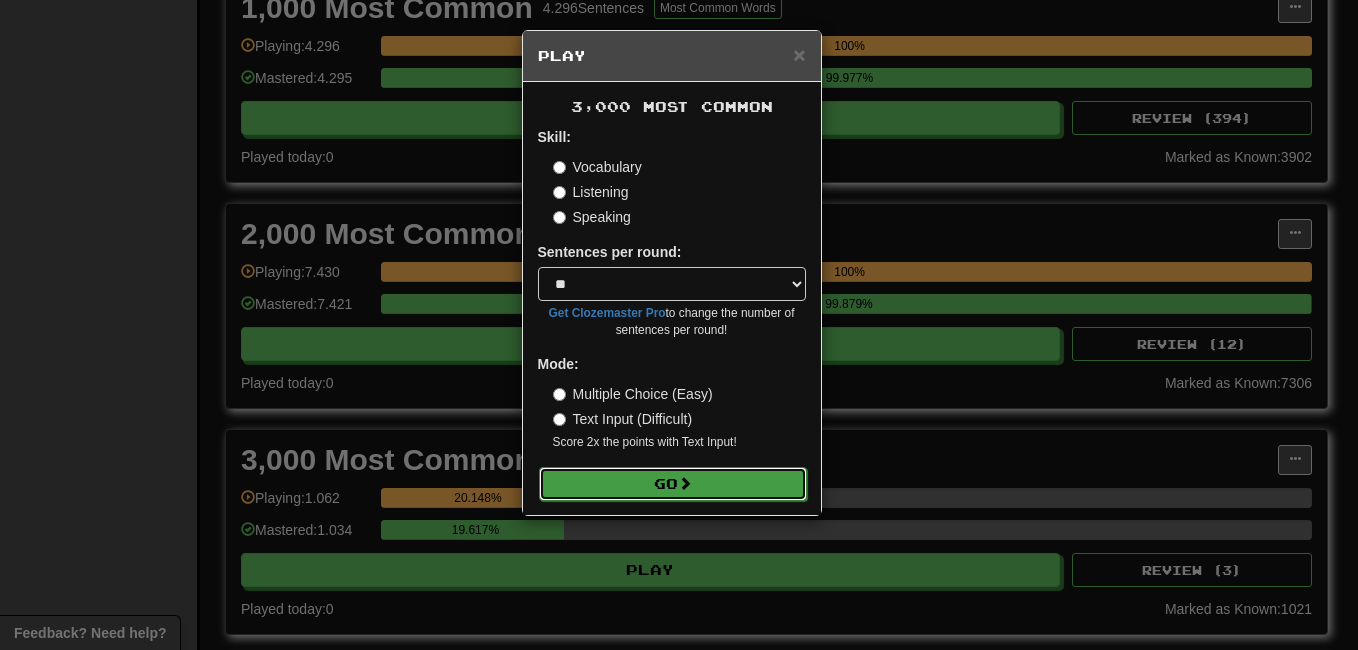 click on "Go" at bounding box center (673, 484) 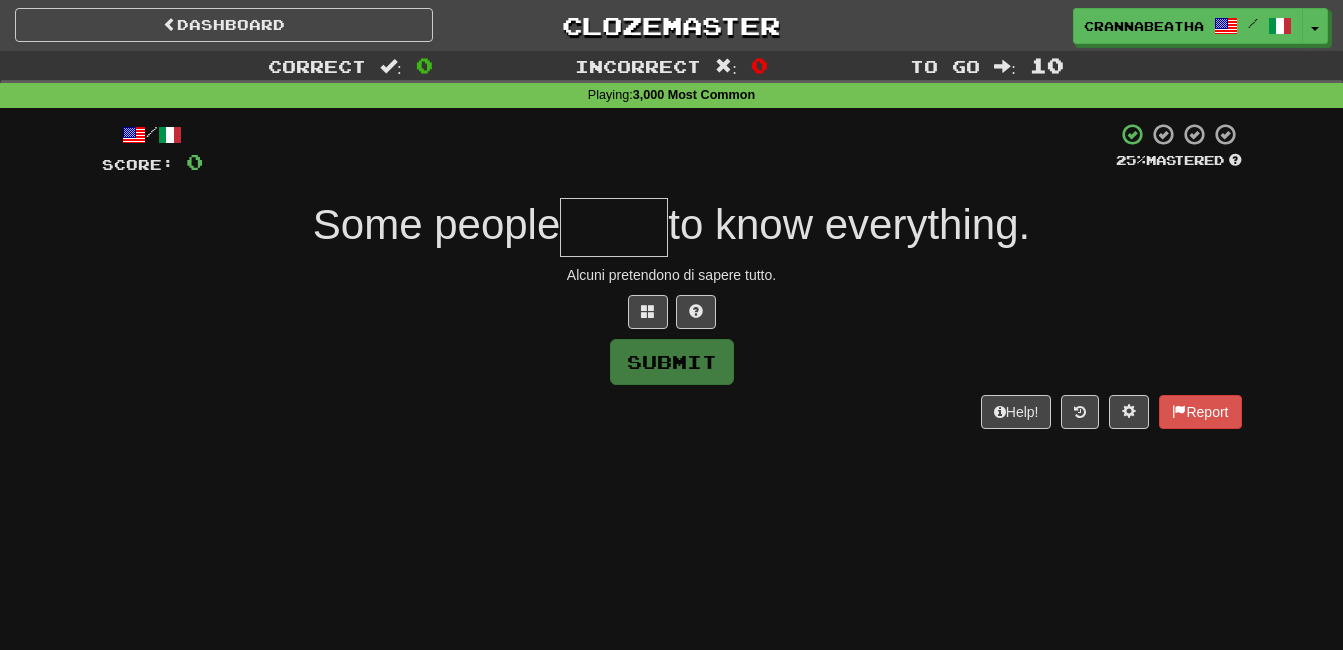 scroll, scrollTop: 0, scrollLeft: 0, axis: both 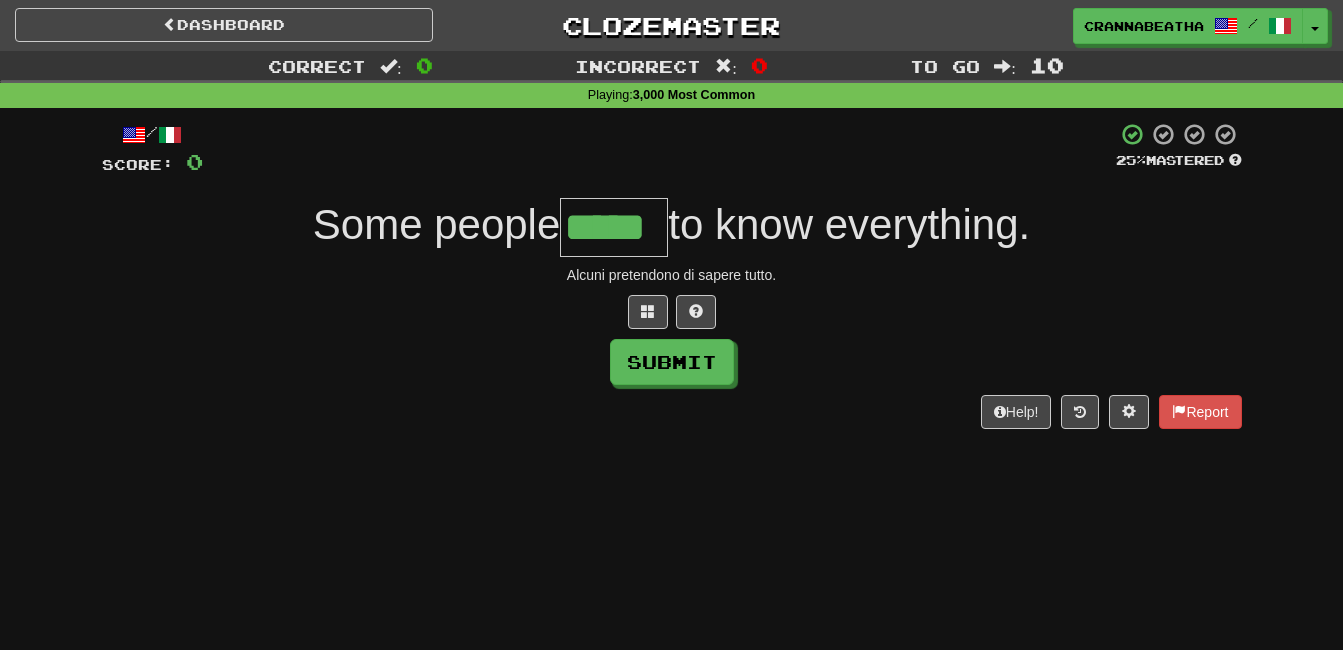 type on "*****" 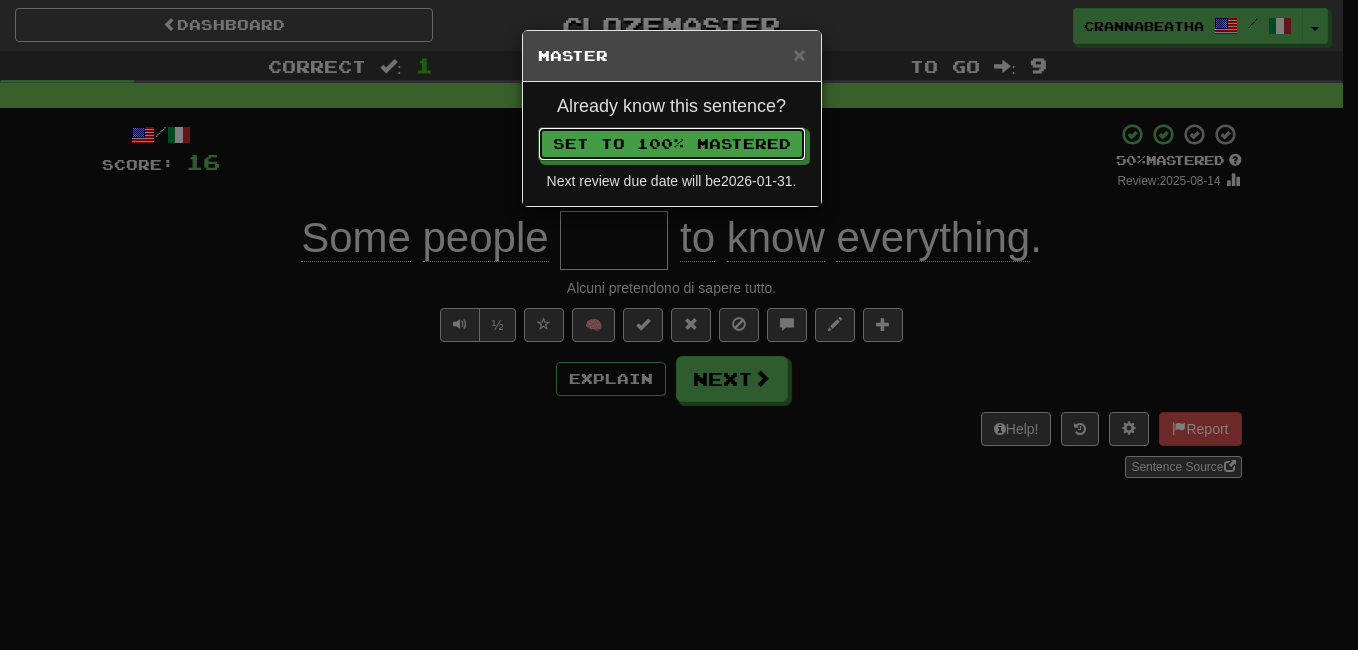 type 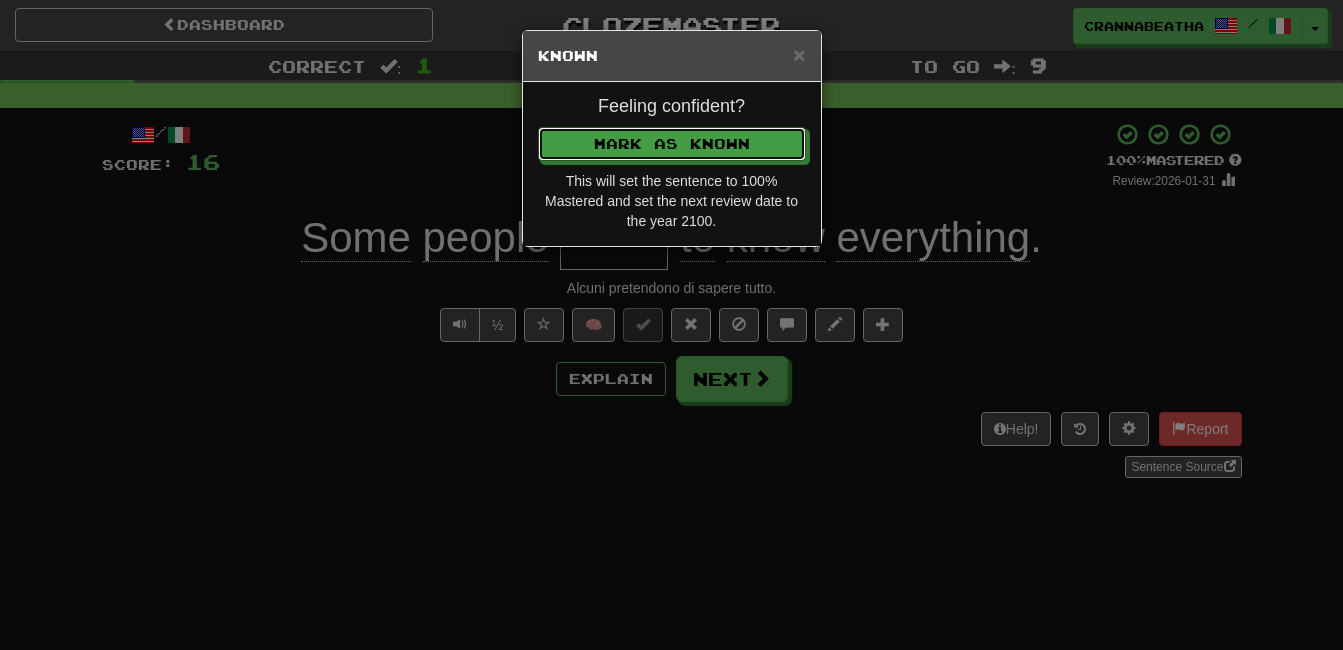 type 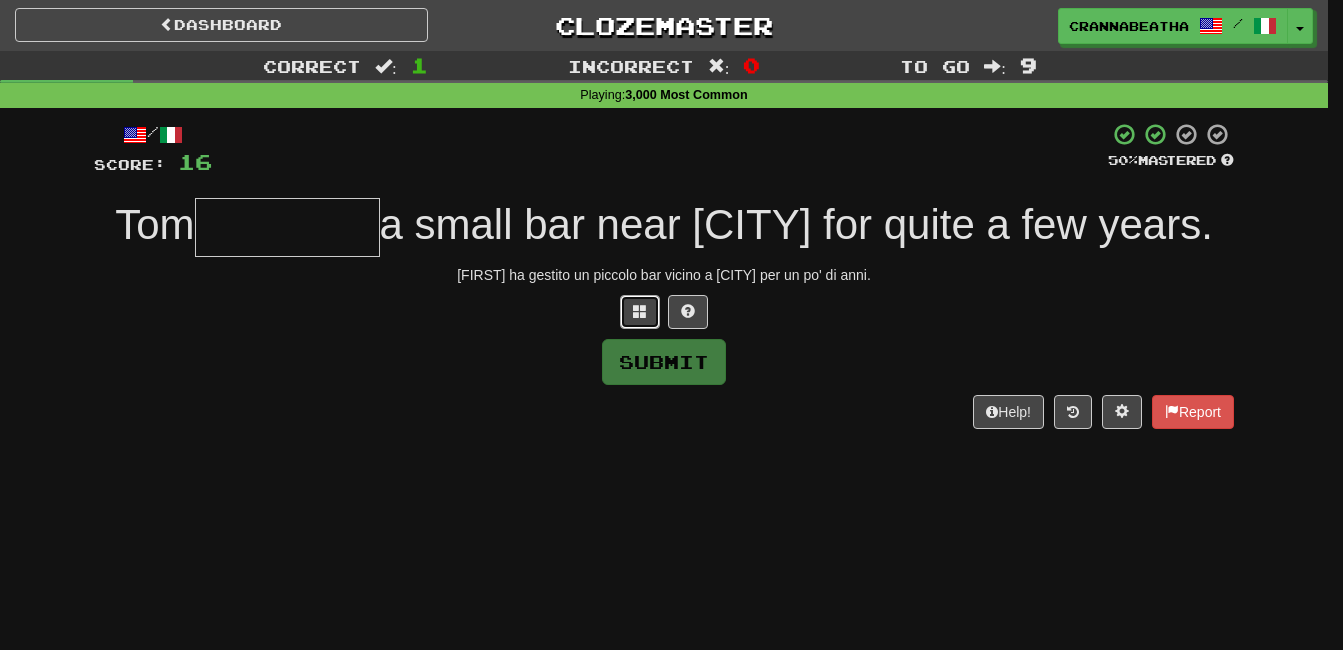 click at bounding box center (640, 312) 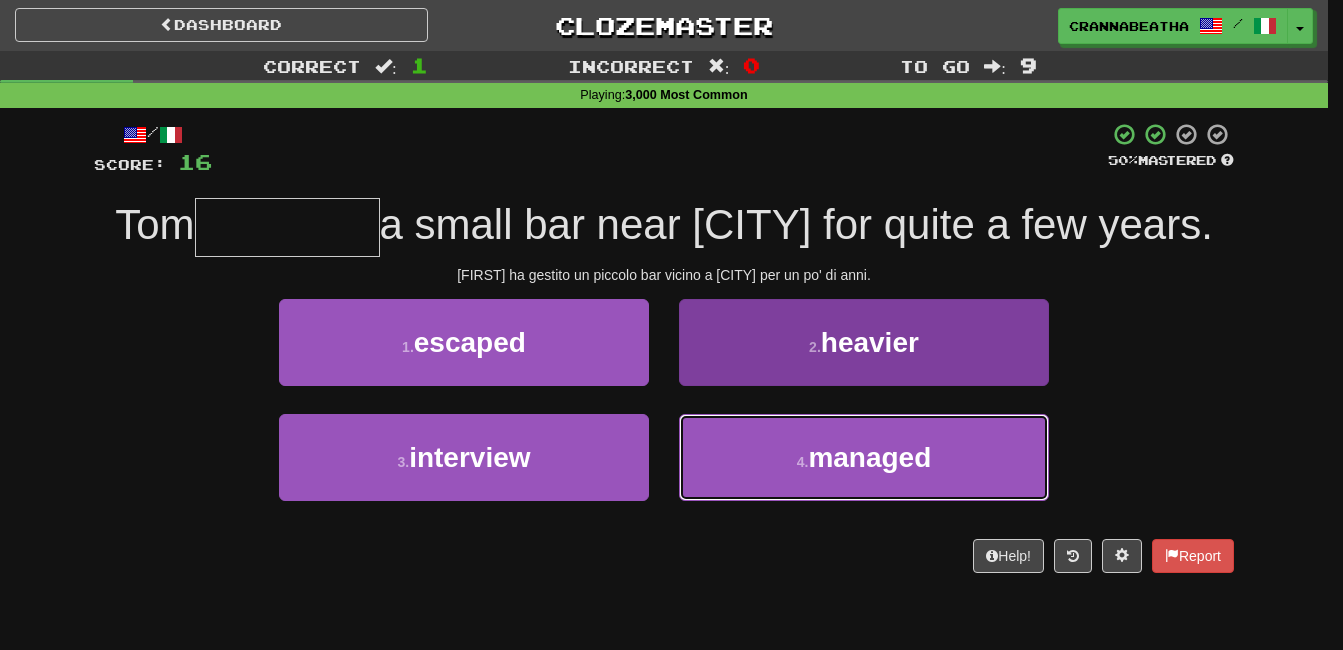 click on "4 .  managed" at bounding box center (864, 457) 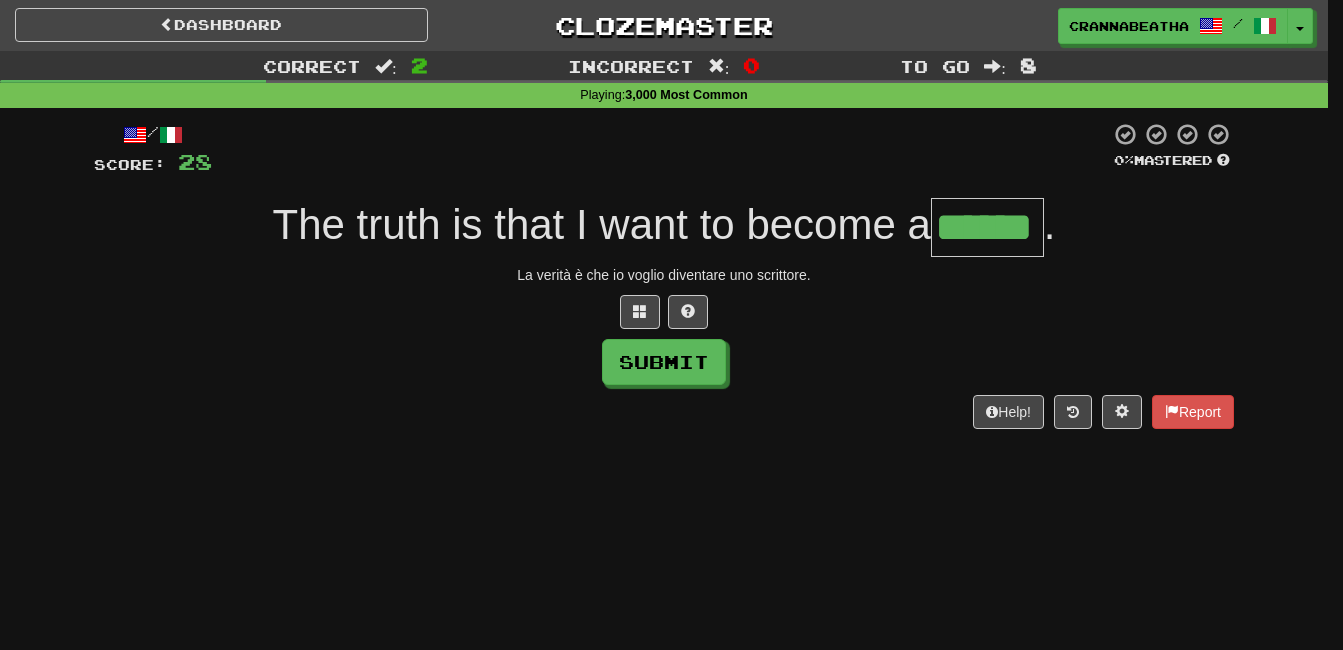 type on "******" 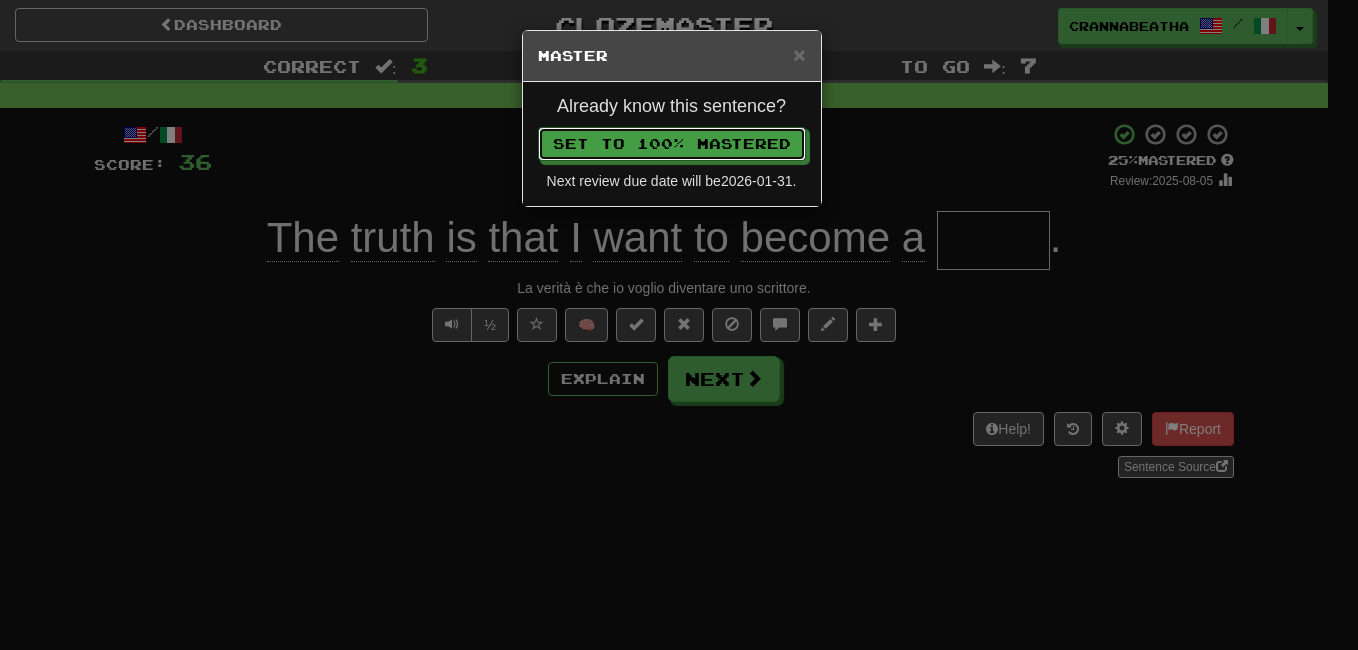 click on "Set to 100% Mastered" at bounding box center (672, 144) 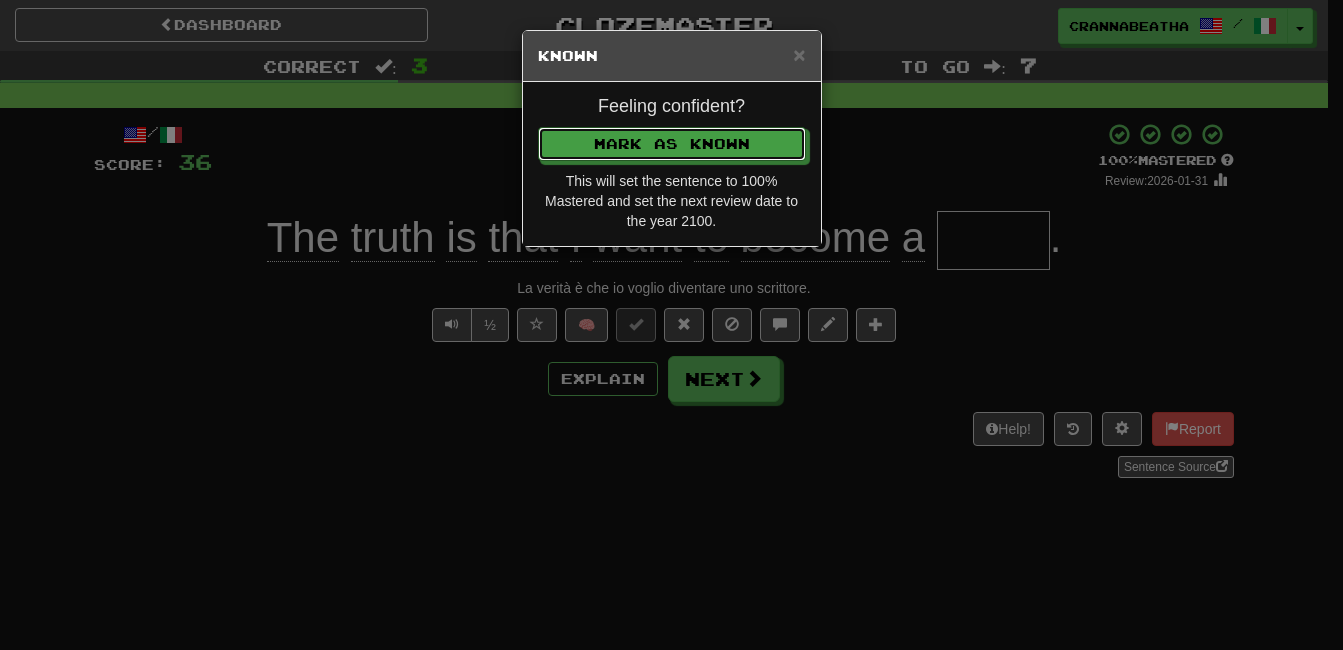 click on "Mark as Known" at bounding box center [672, 144] 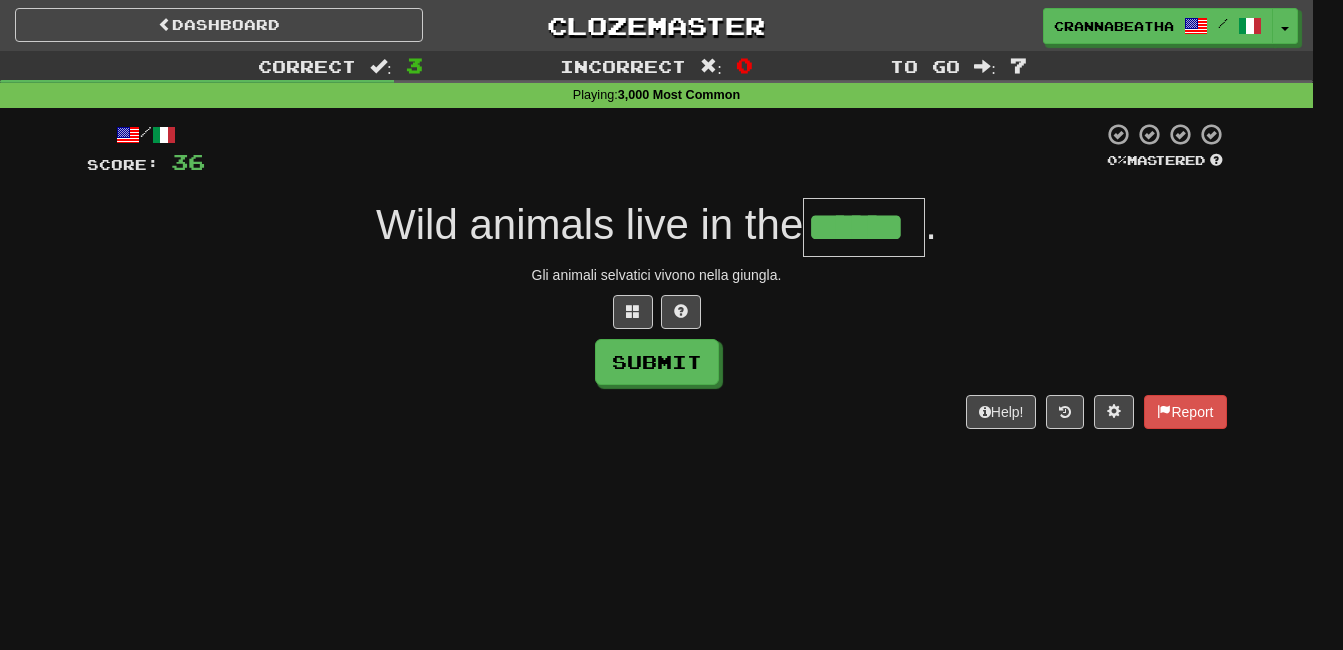 type on "******" 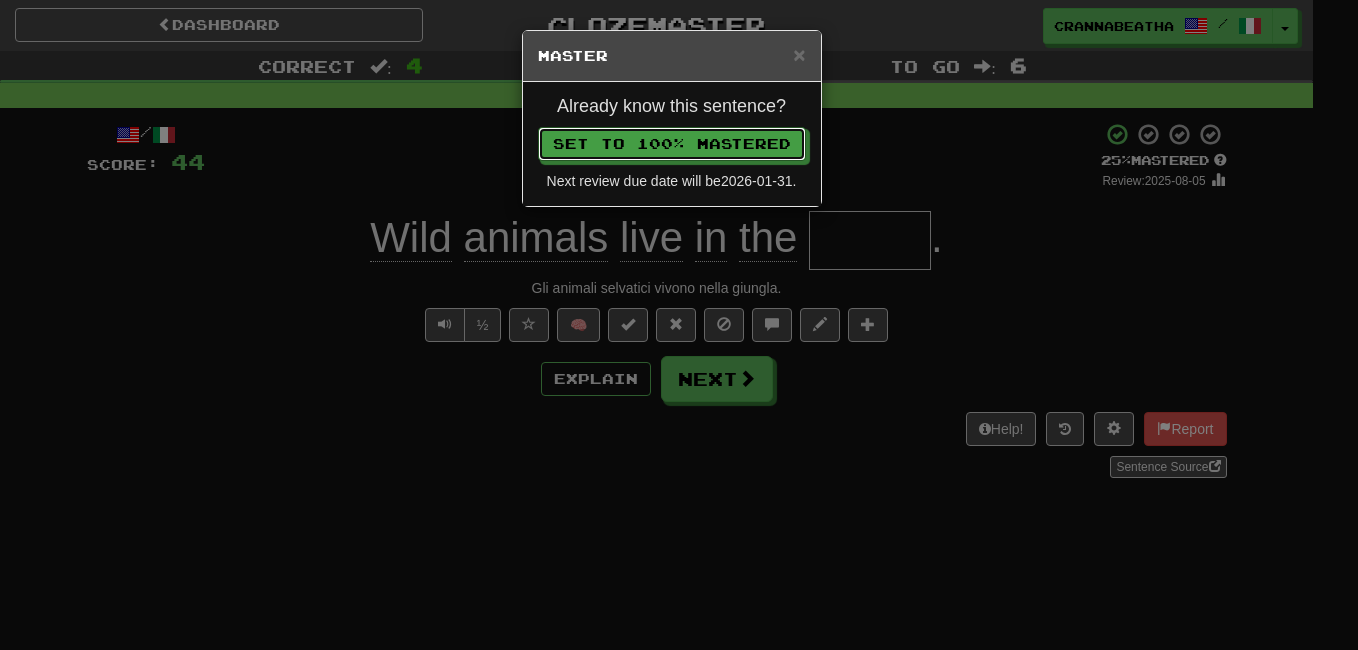 click on "Set to 100% Mastered" at bounding box center [672, 144] 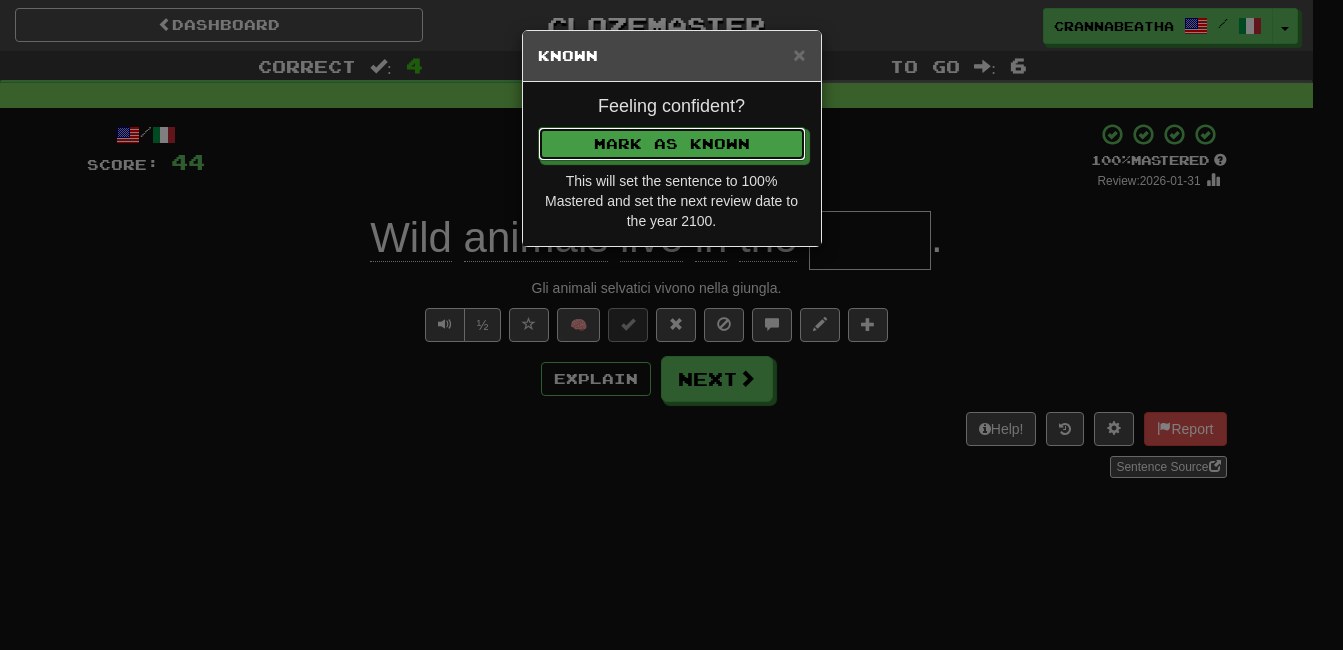 click on "Mark as Known" at bounding box center [672, 144] 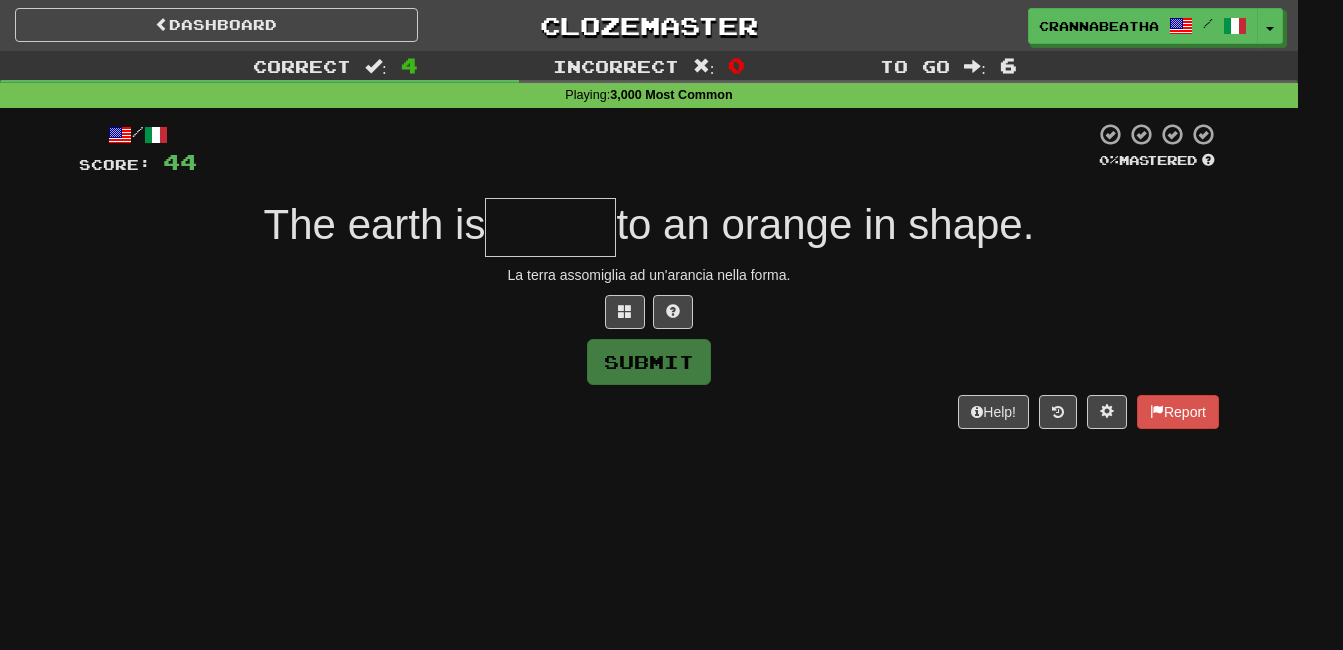 type on "*" 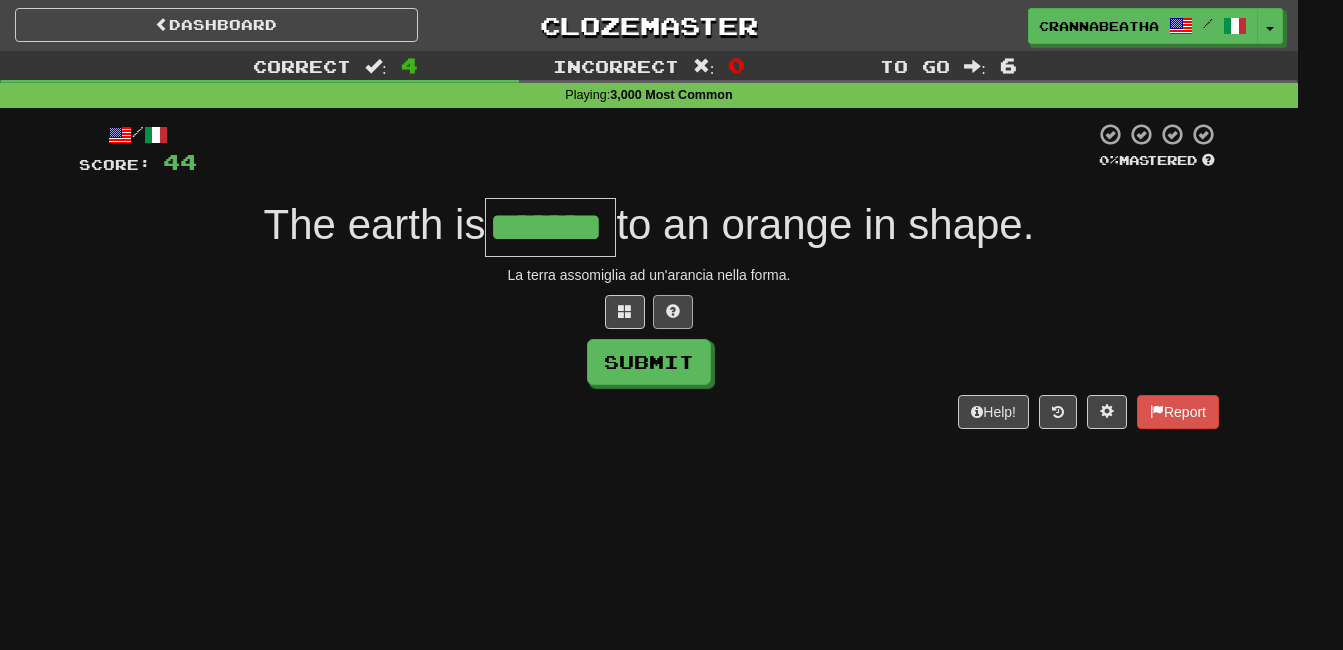 type on "*******" 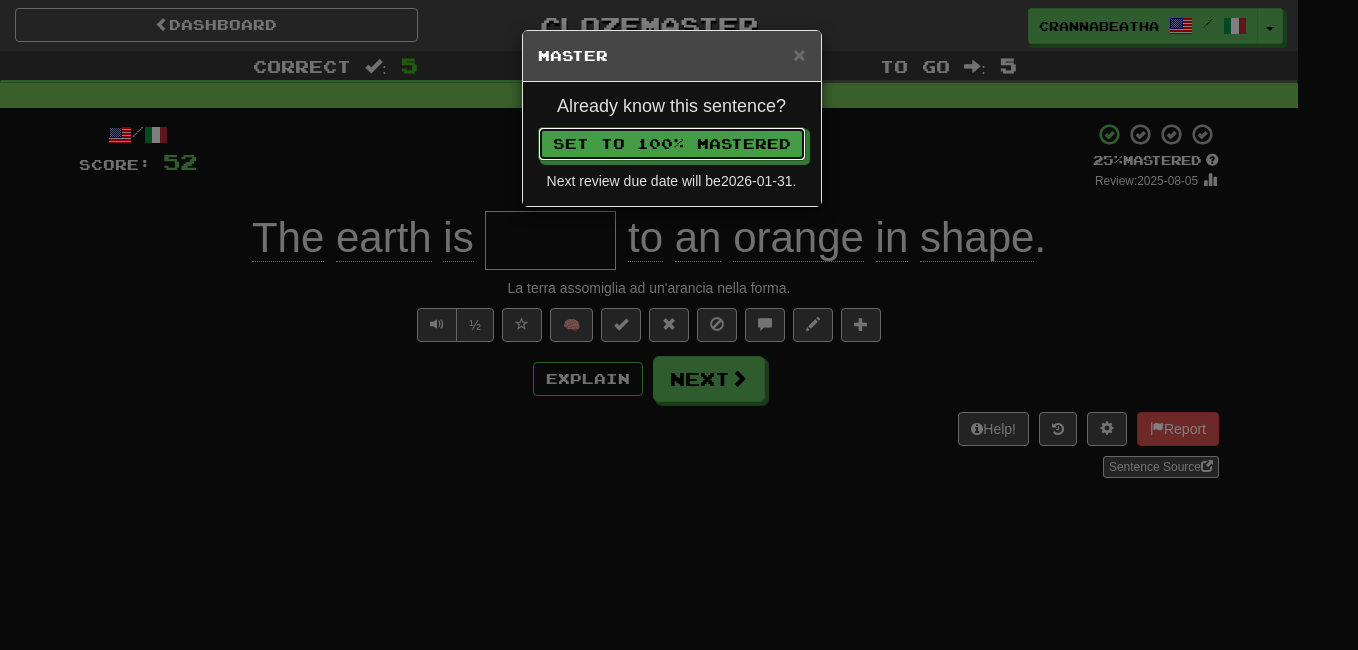 click on "Set to 100% Mastered" at bounding box center [672, 144] 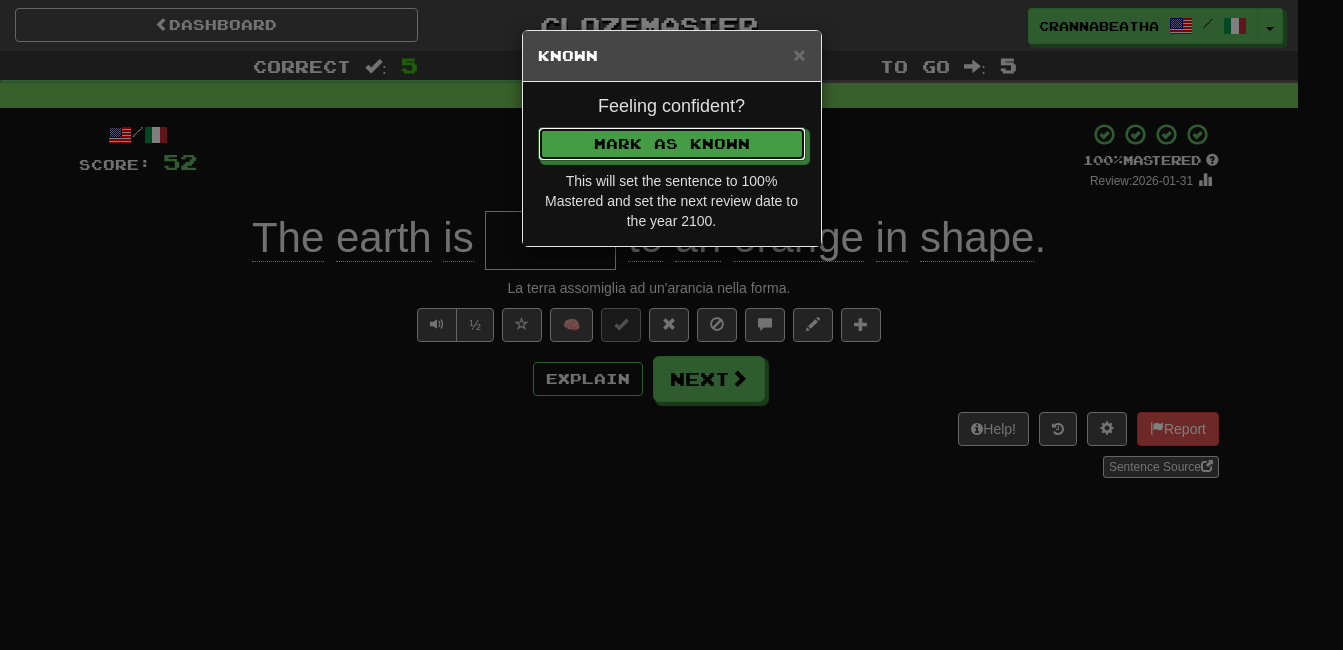 click on "Mark as Known" at bounding box center (672, 144) 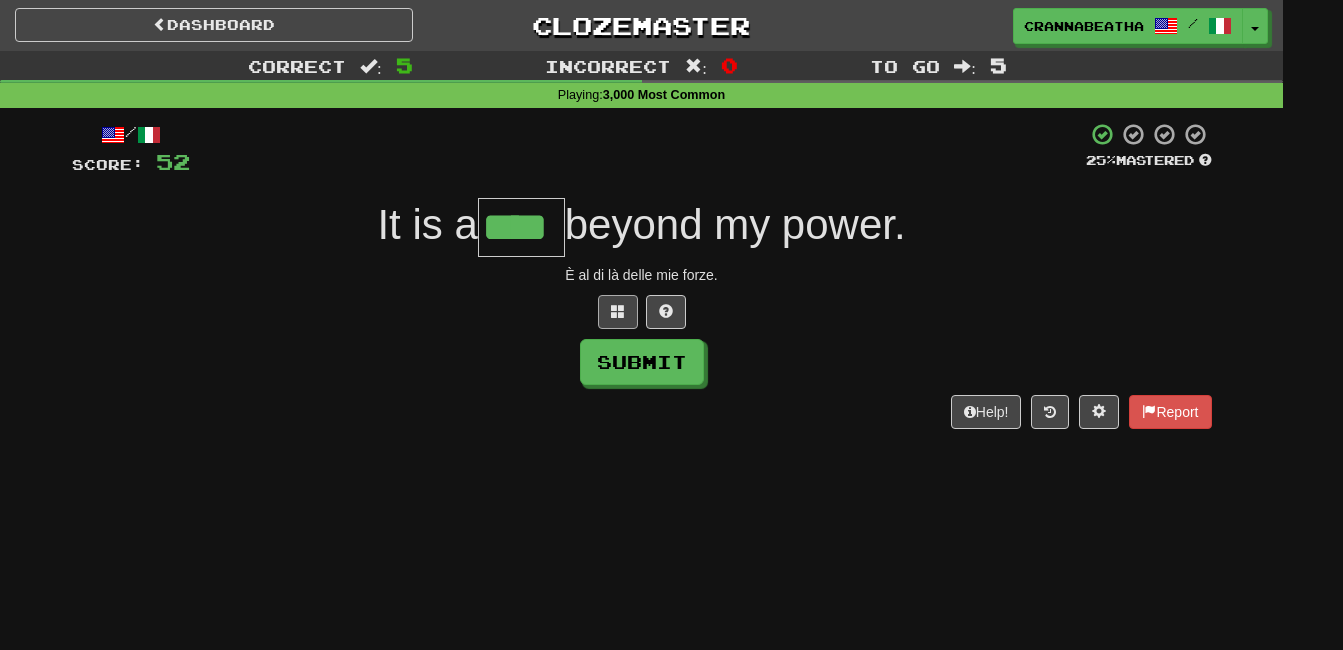 type on "****" 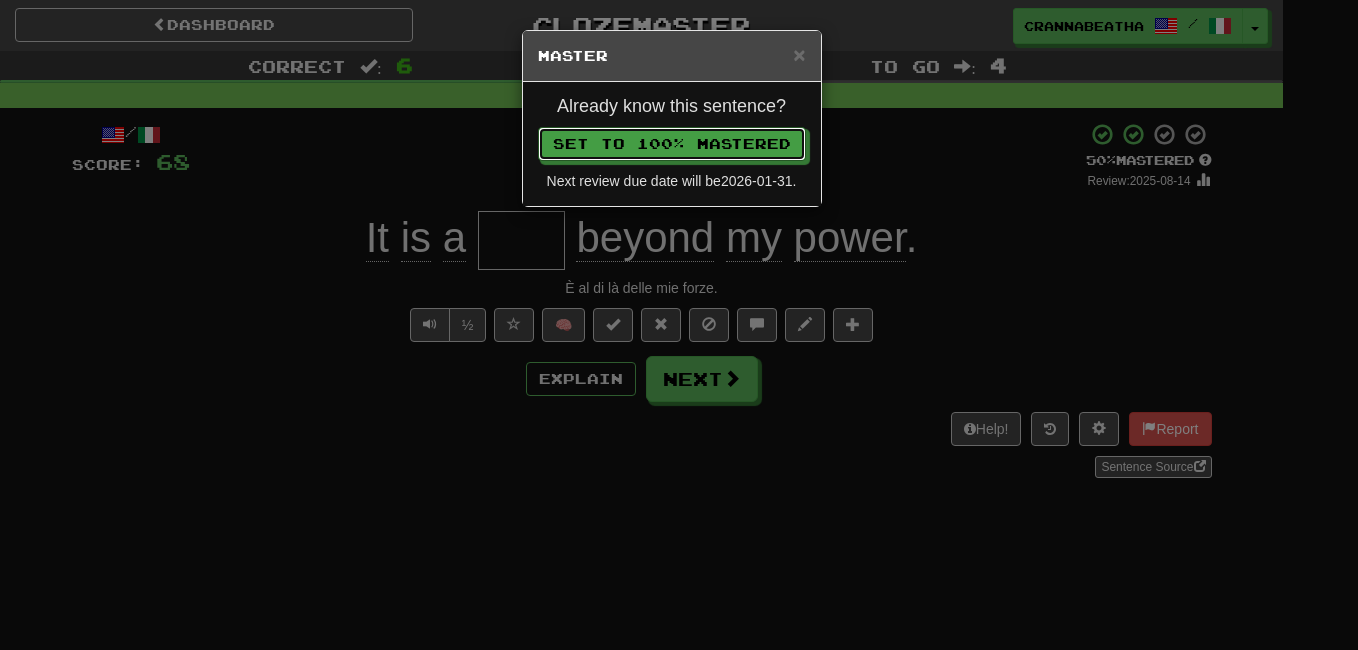 click on "Set to 100% Mastered" at bounding box center [672, 144] 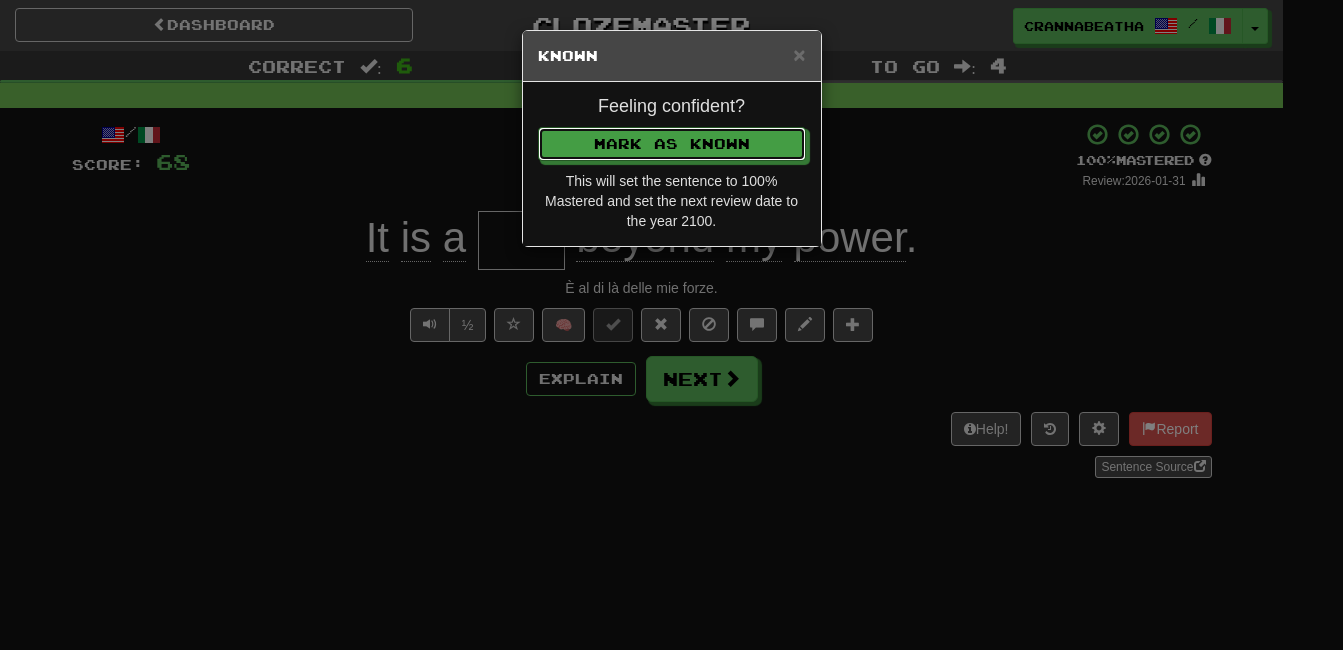 click on "Mark as Known" at bounding box center [672, 144] 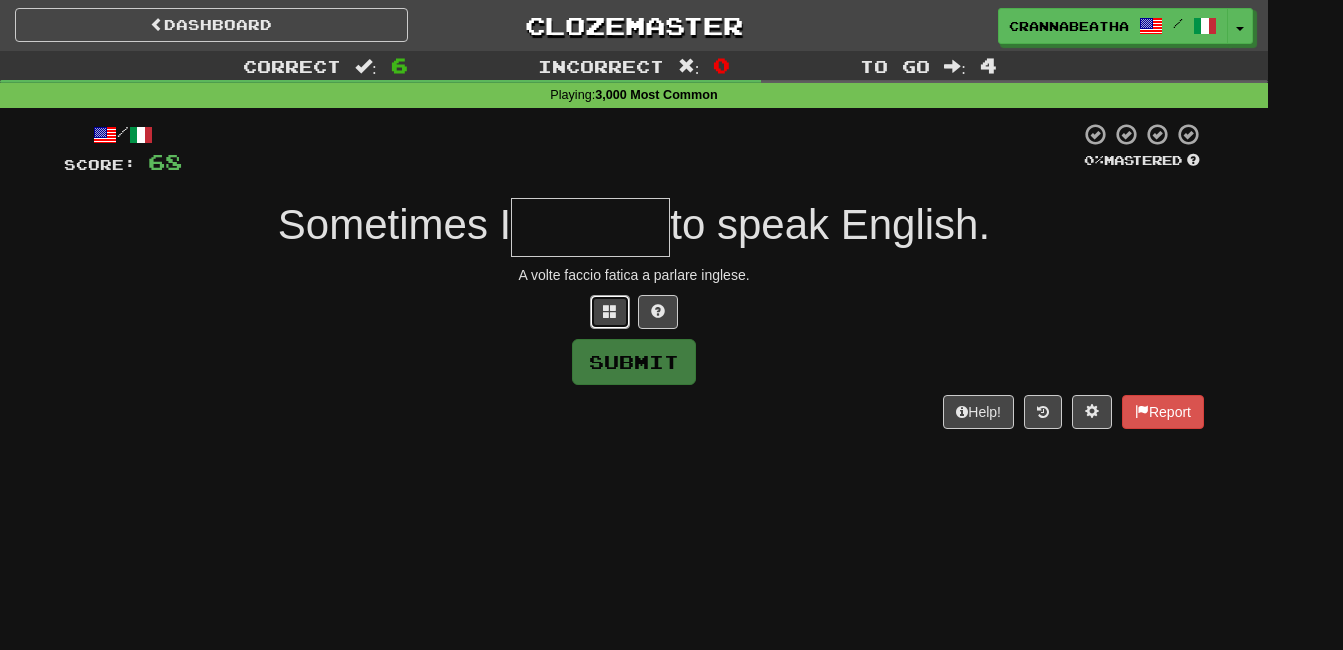 click at bounding box center [610, 312] 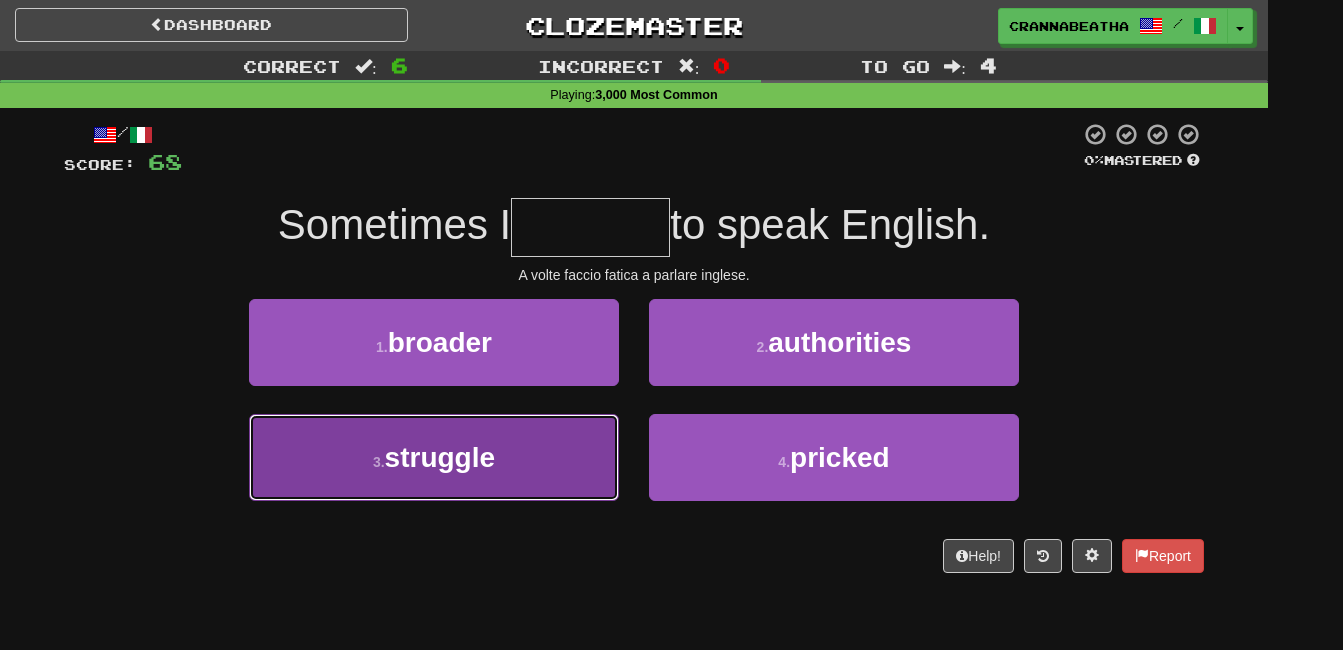 click on "3 .  struggle" at bounding box center (434, 457) 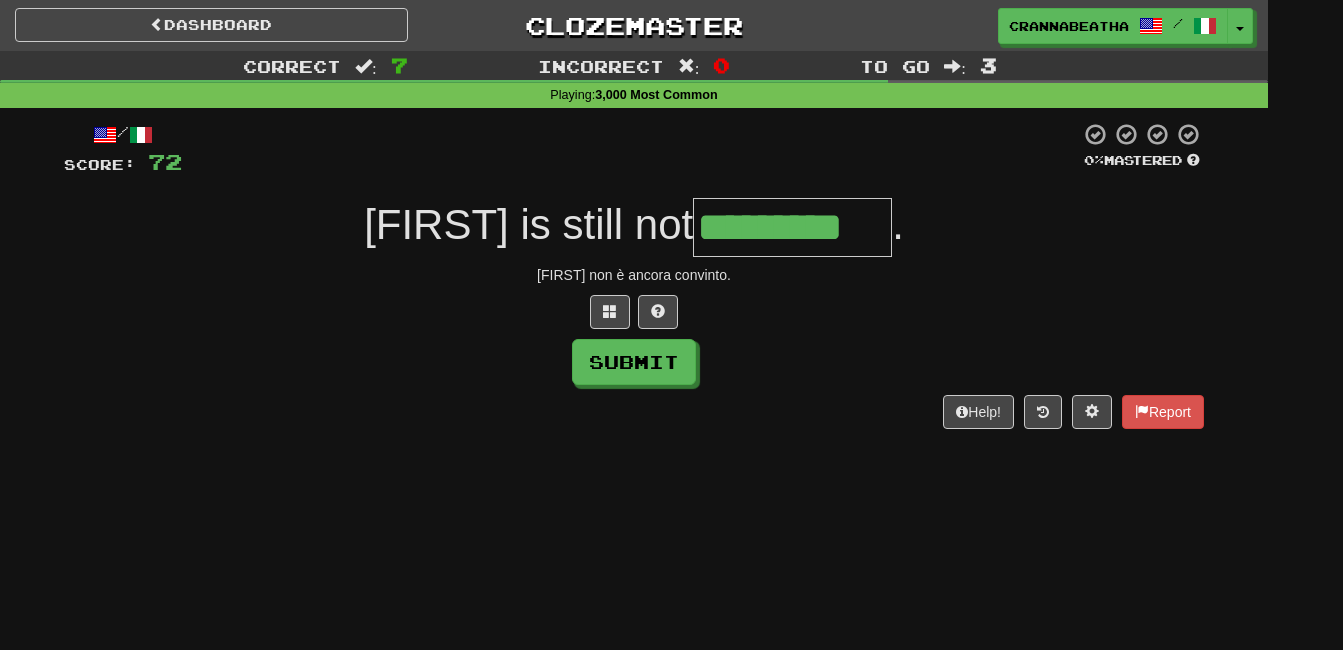 type on "*********" 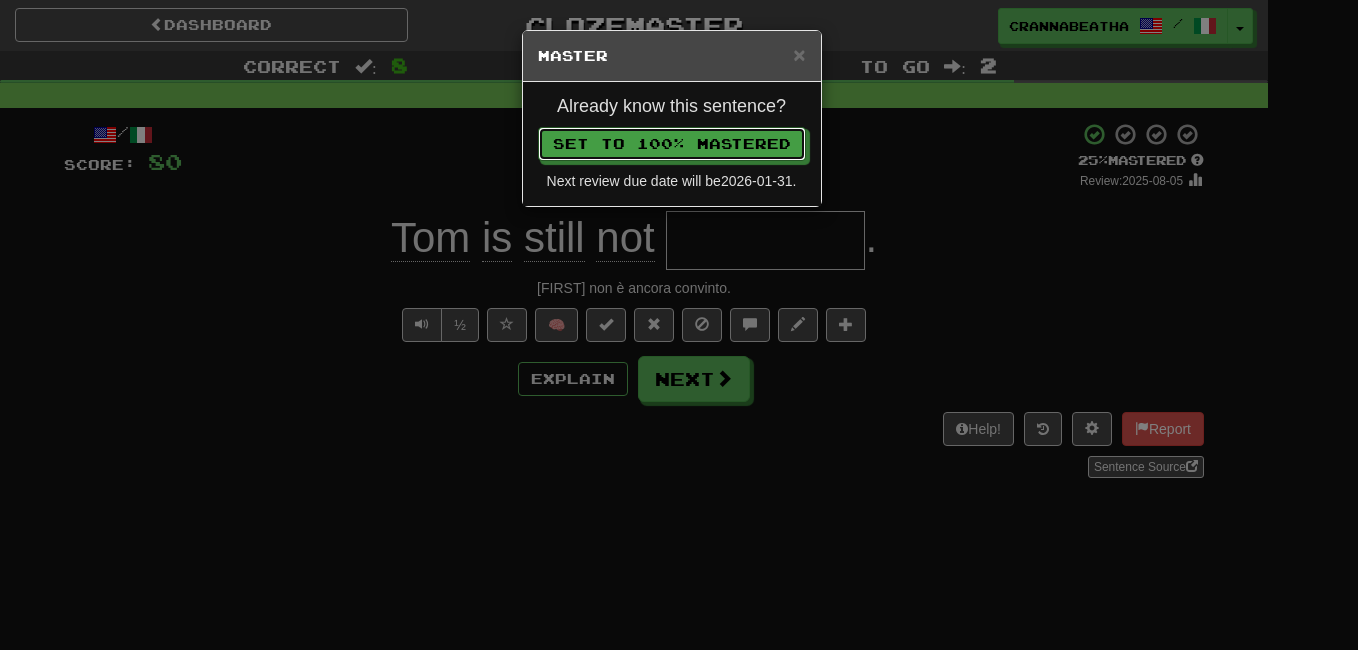 click on "Set to 100% Mastered" at bounding box center (672, 144) 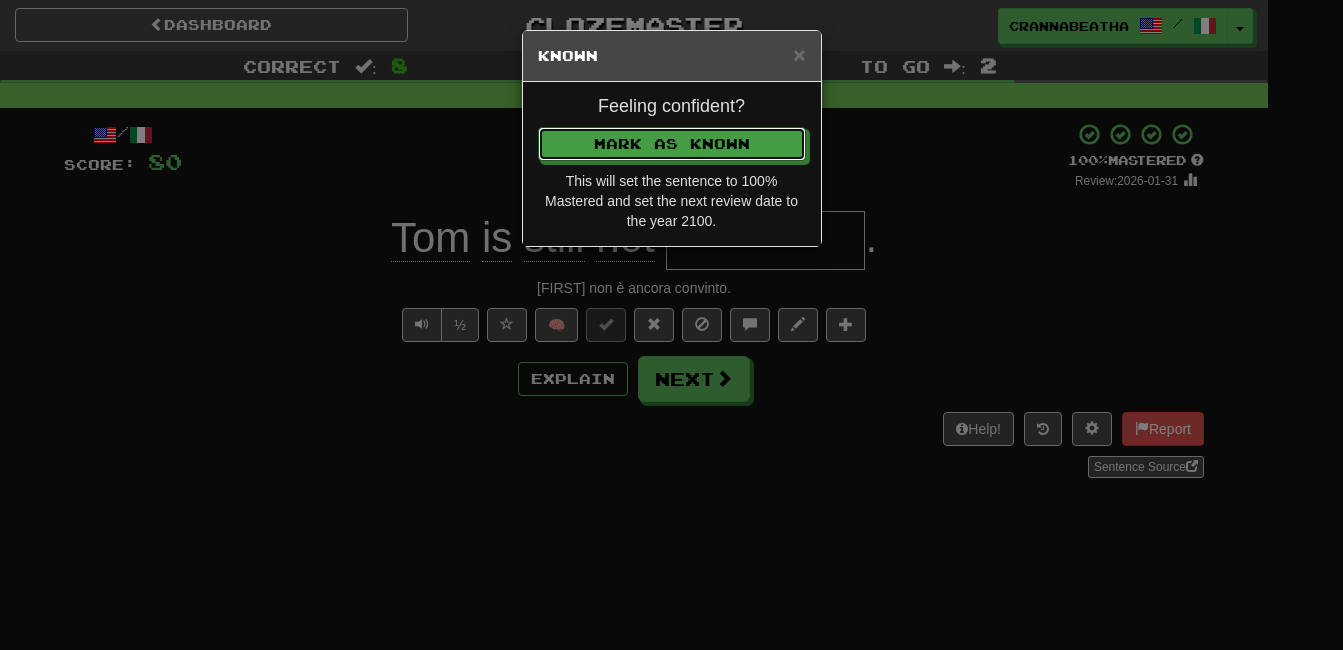 click on "Mark as Known" at bounding box center (672, 144) 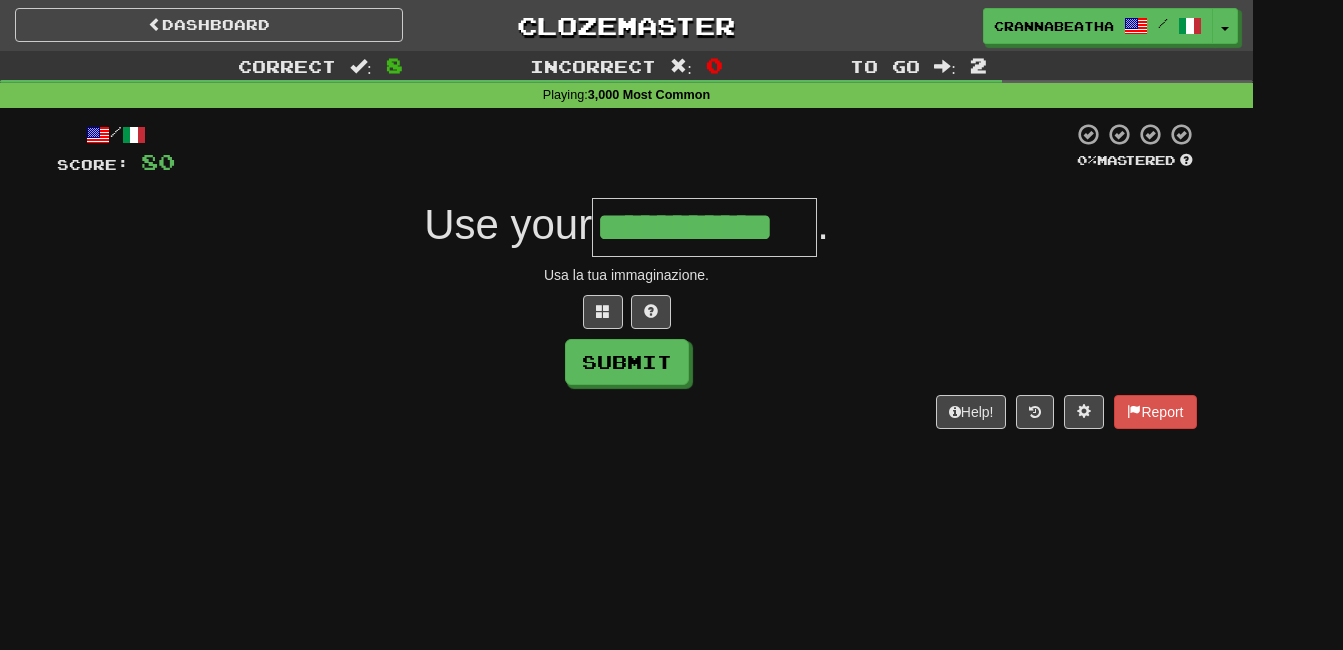 type on "**********" 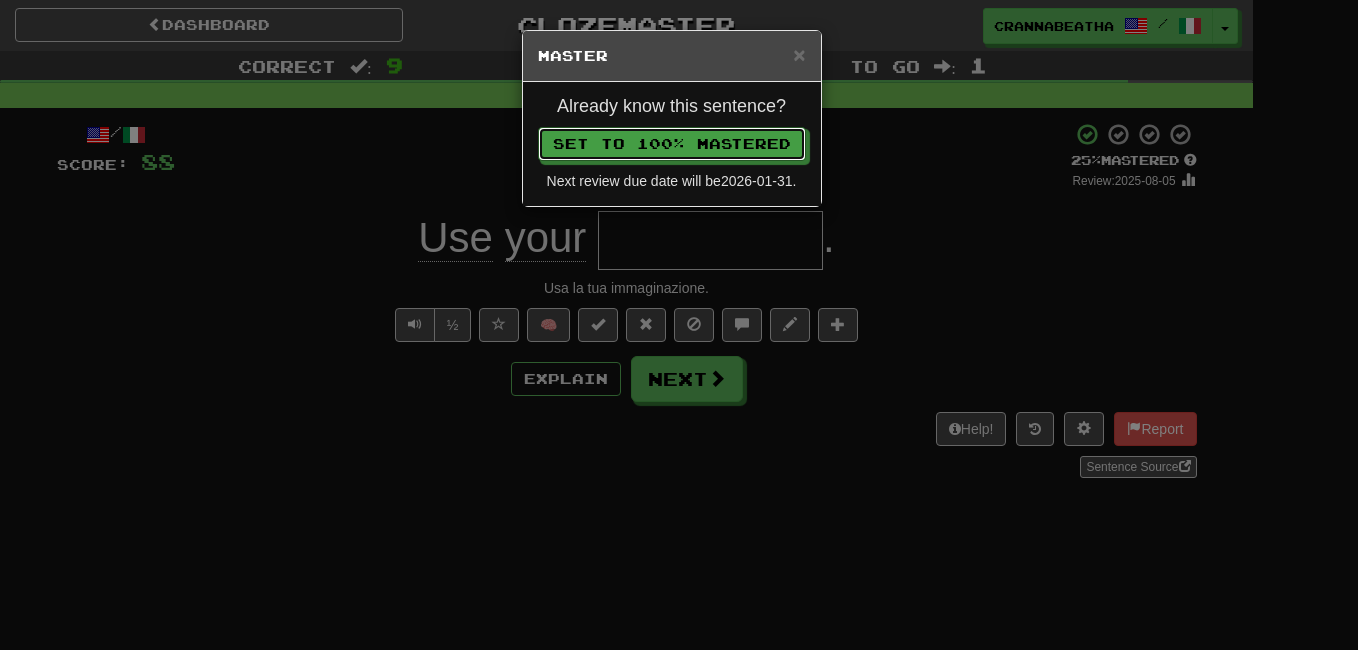 click on "Set to 100% Mastered" at bounding box center [672, 144] 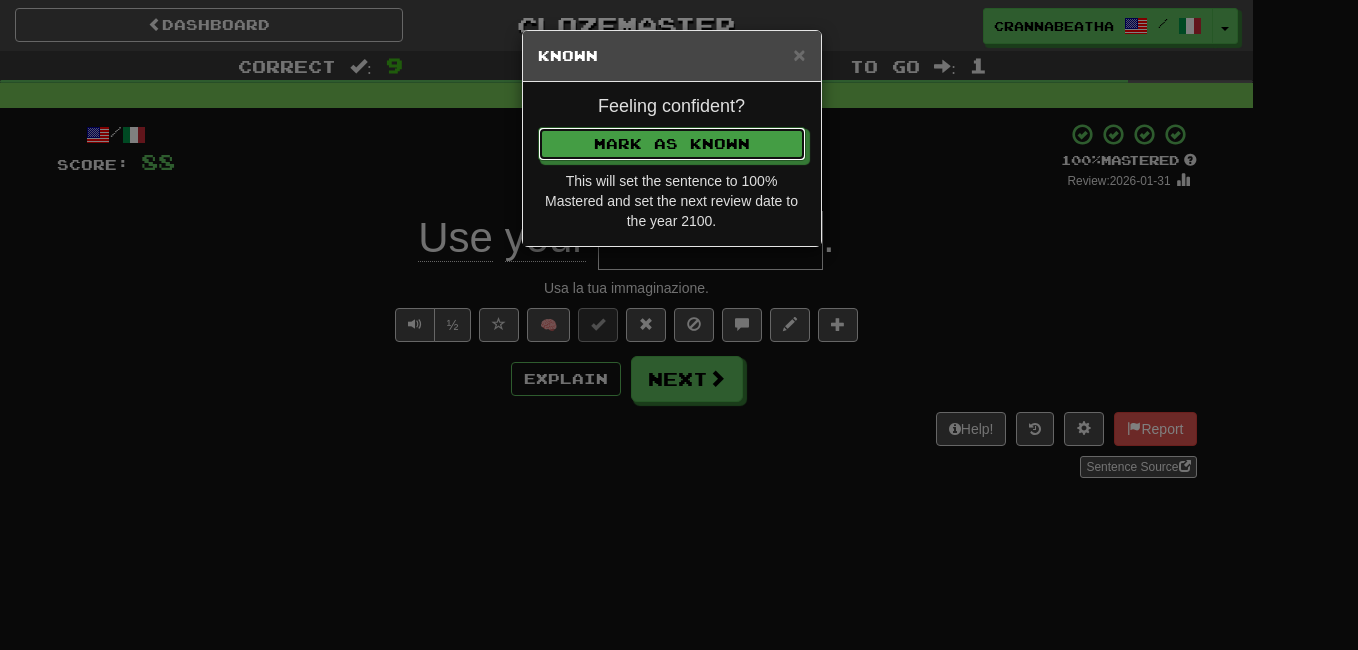 click on "Mark as Known" at bounding box center [672, 144] 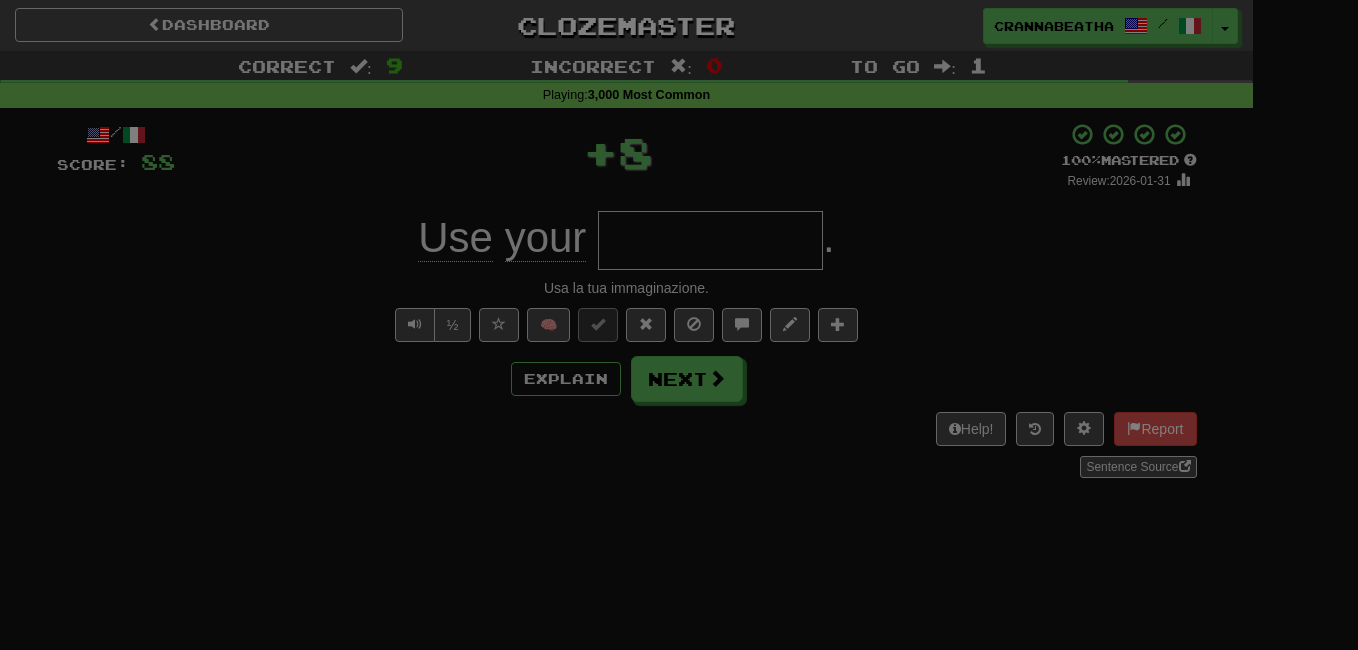 click on "Mark as Known" at bounding box center [672, 90] 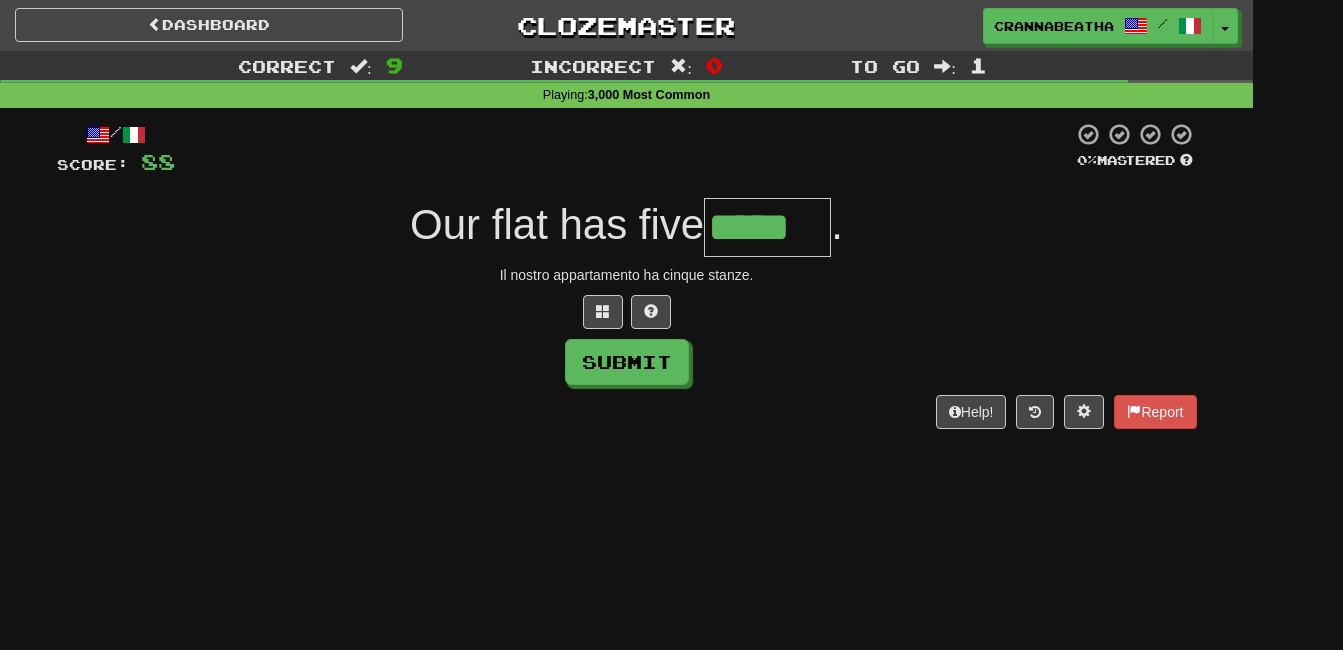 type on "*****" 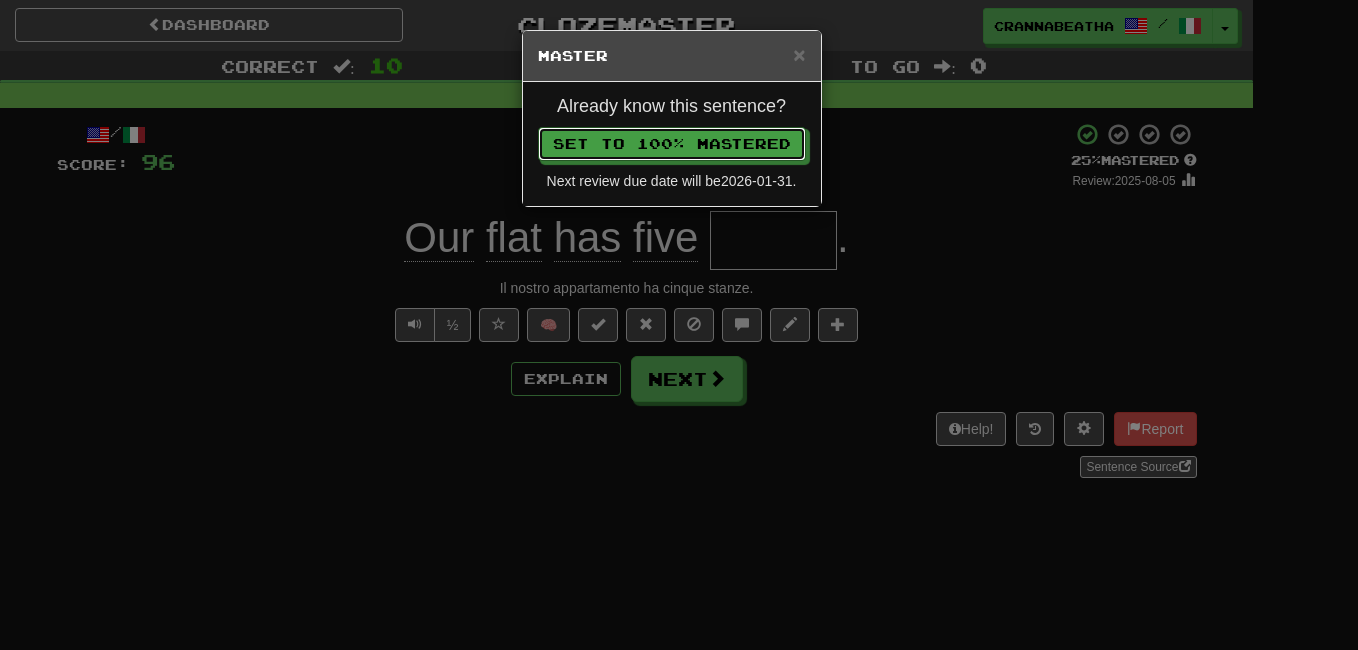 click on "Set to 100% Mastered" at bounding box center [672, 144] 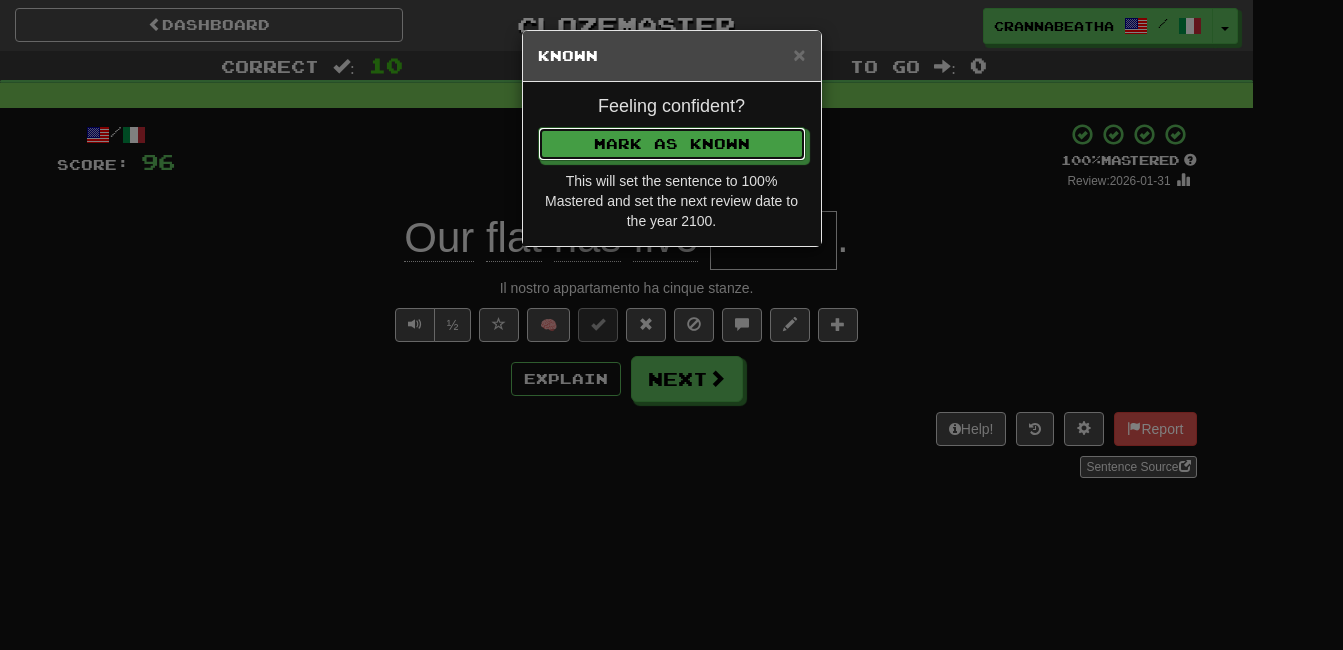 click on "Mark as Known" at bounding box center [672, 144] 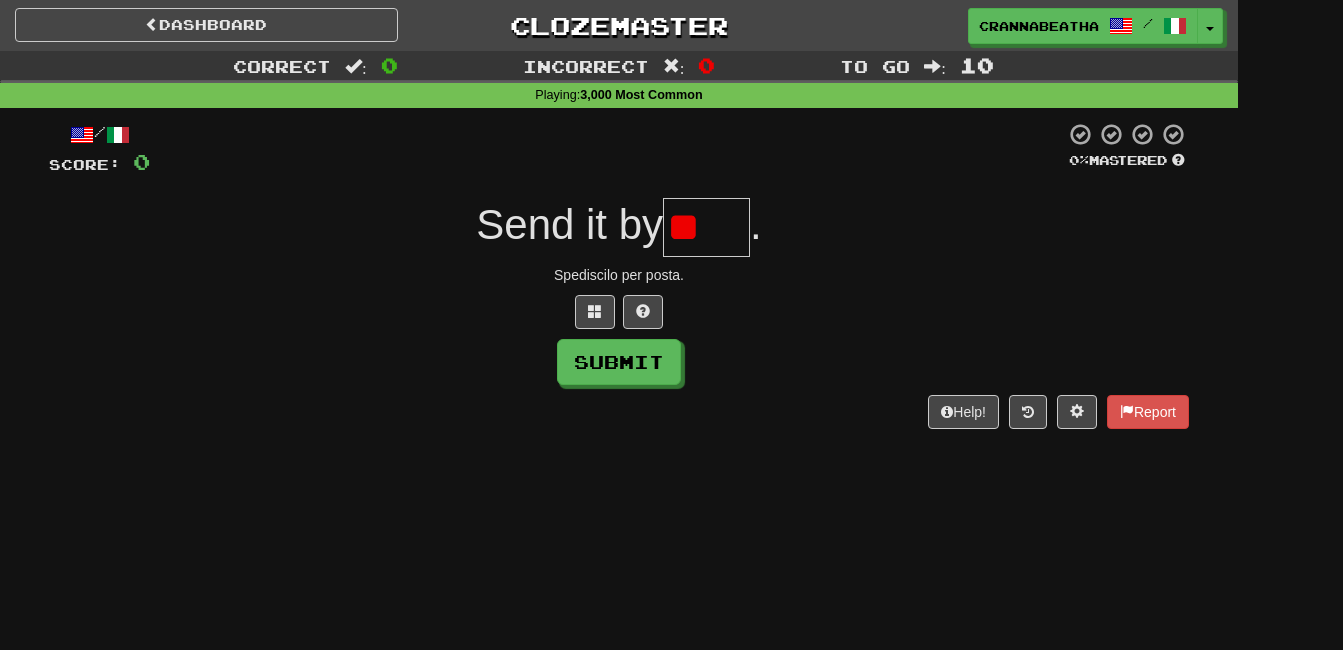 type on "*" 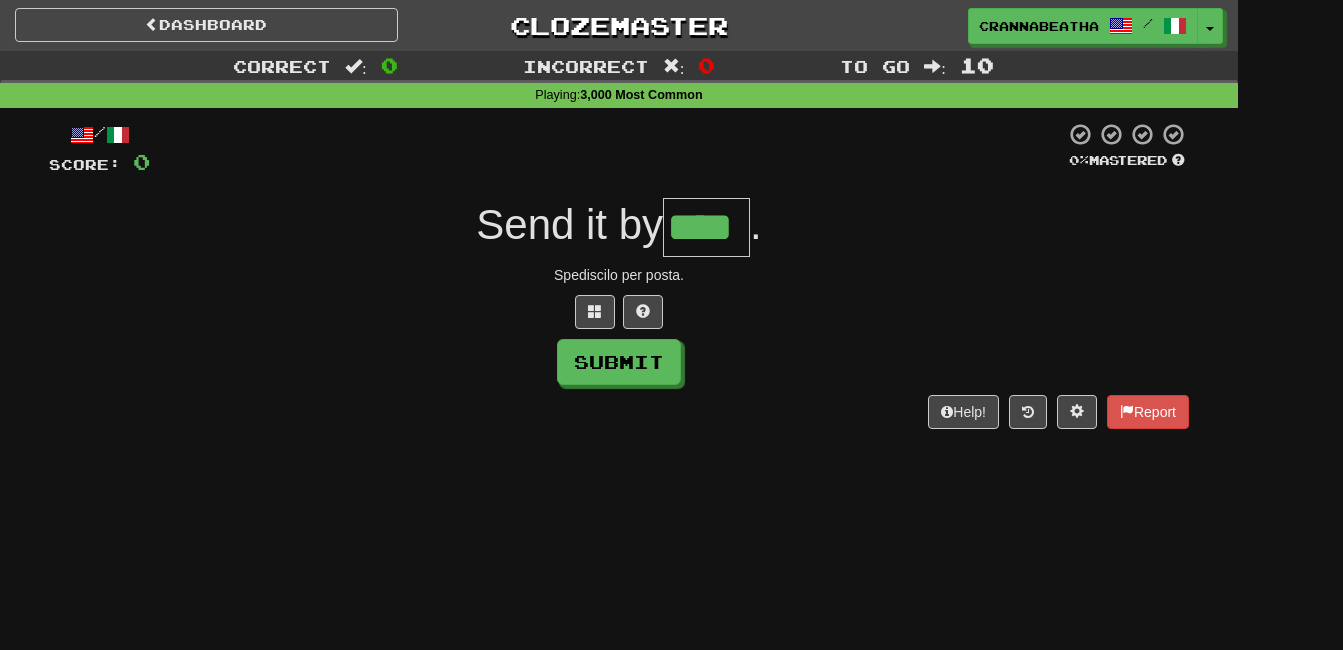 type on "****" 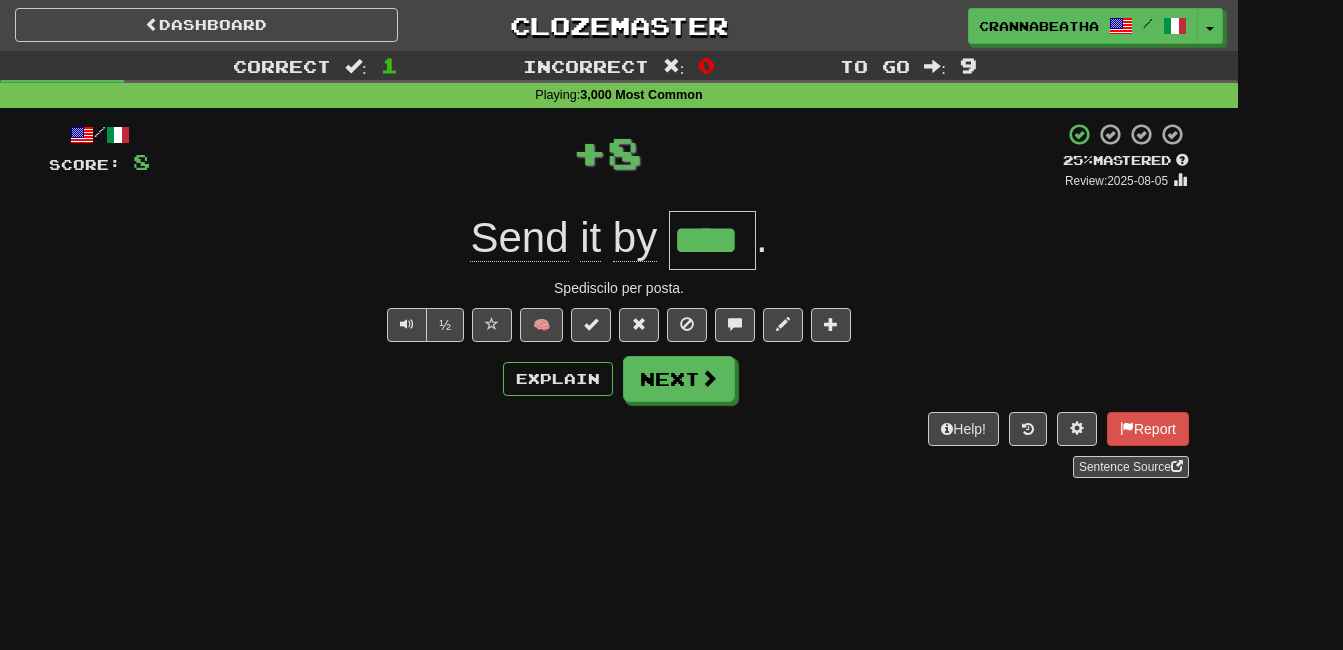 type 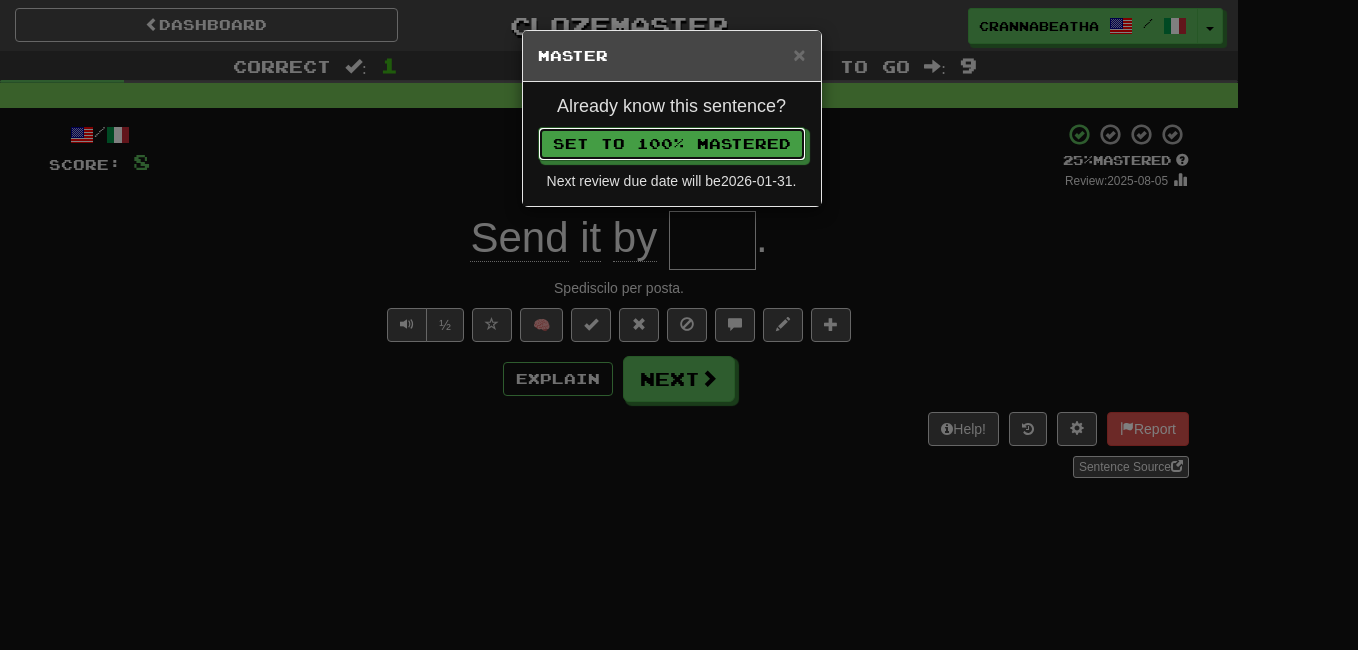 type 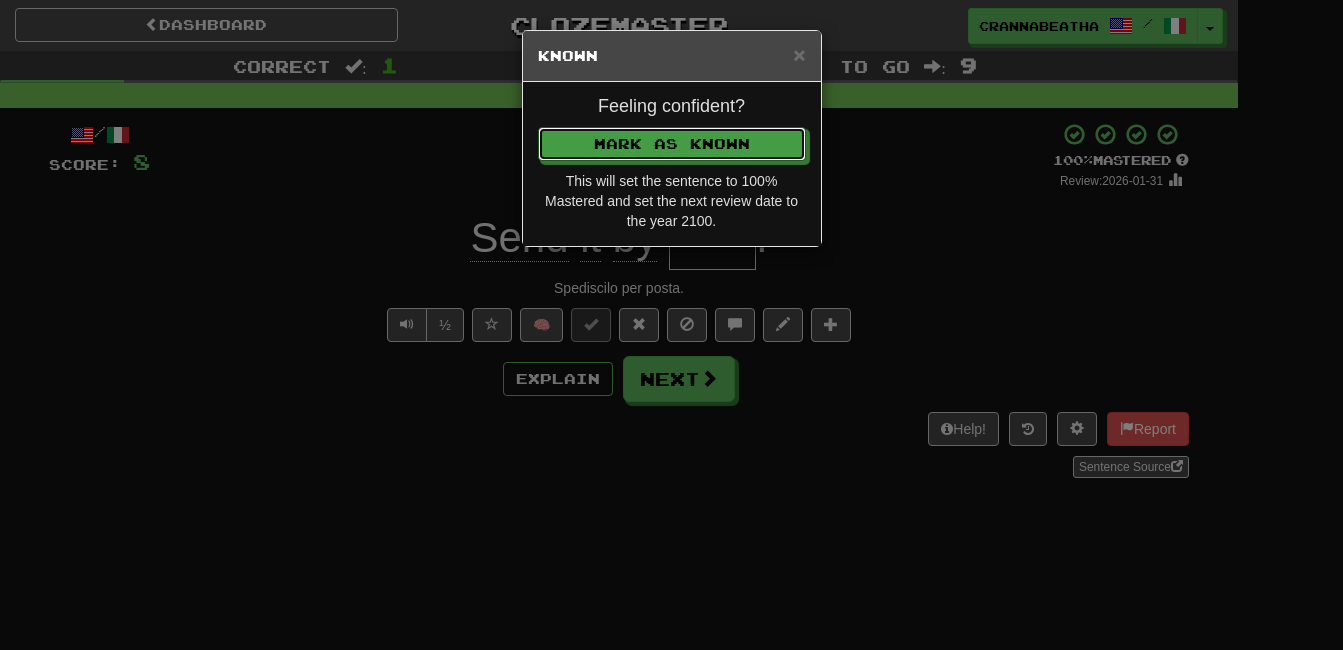 type 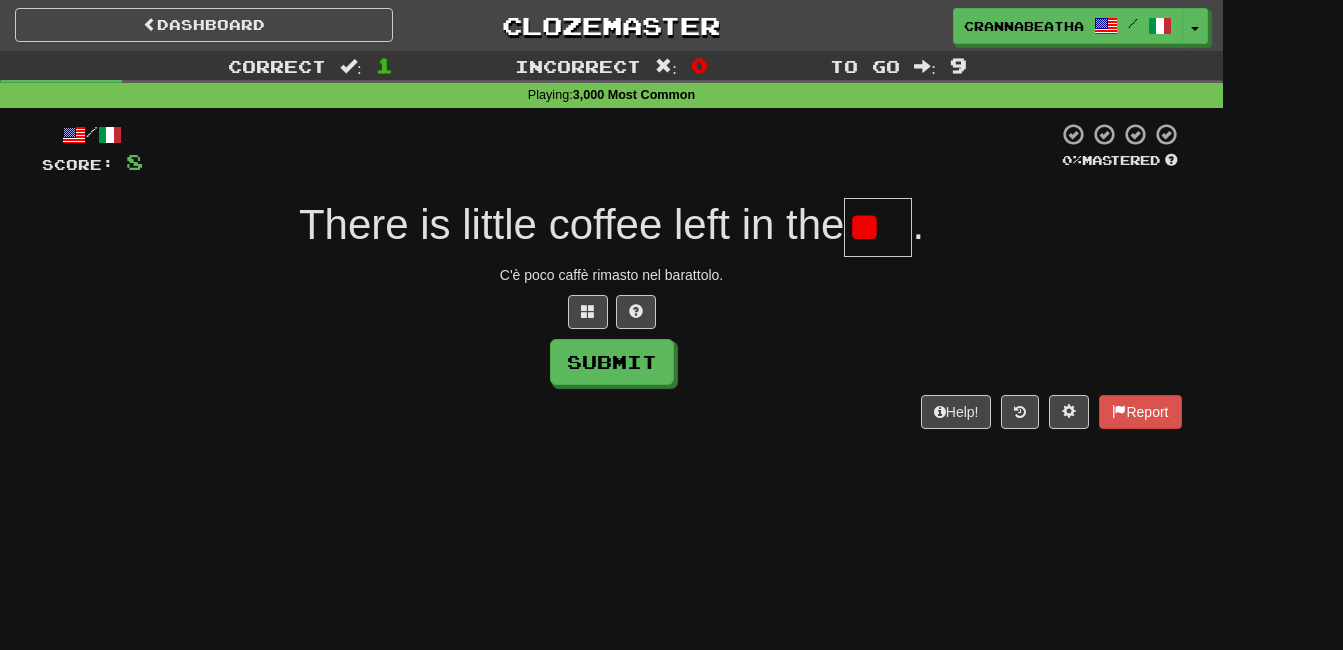 type on "*" 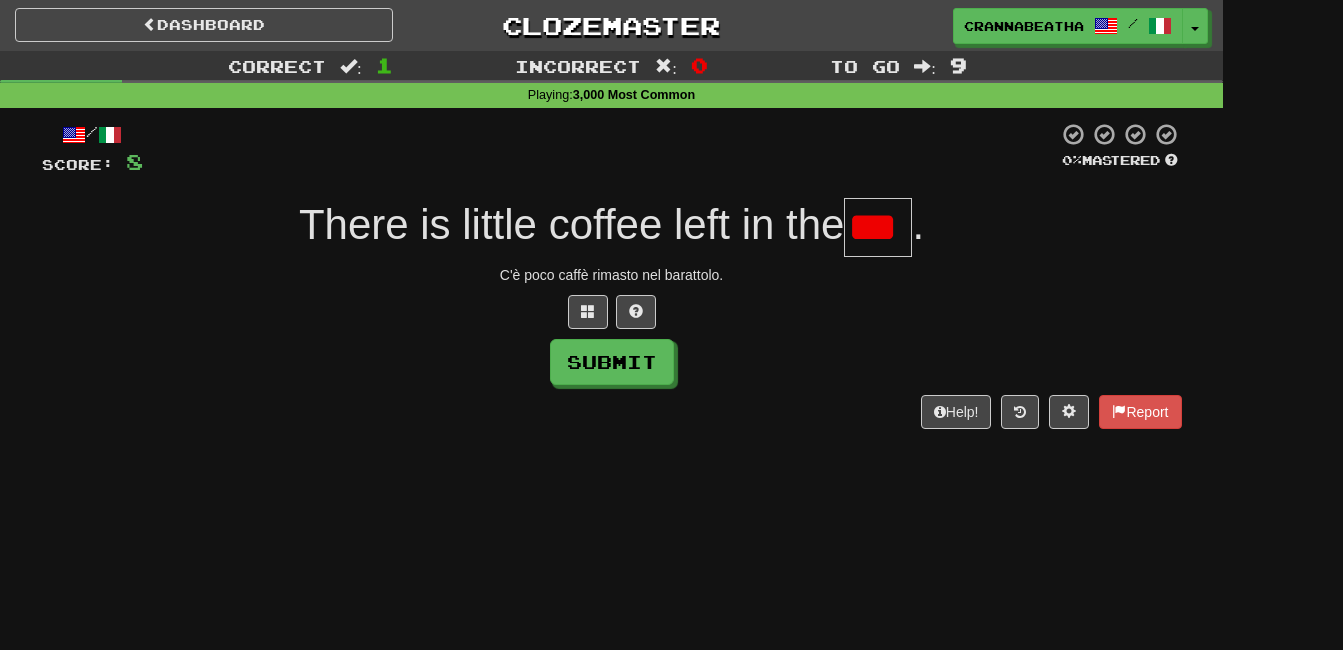 type on "***" 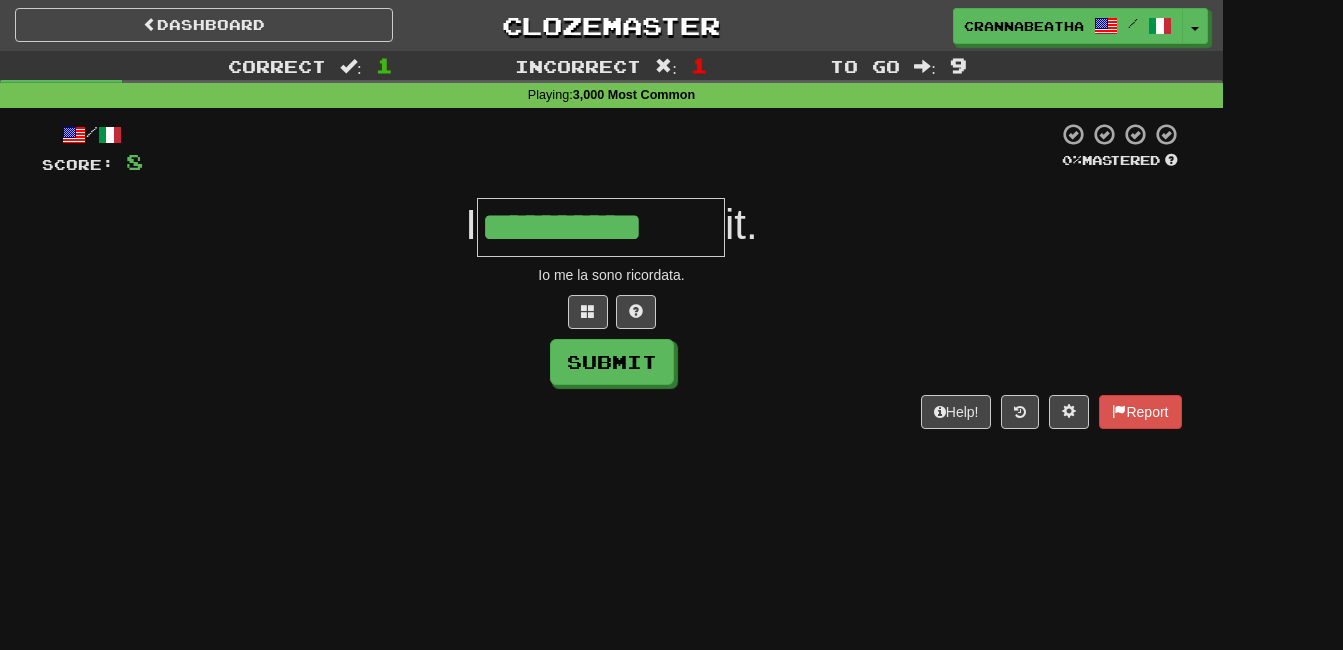 type on "**********" 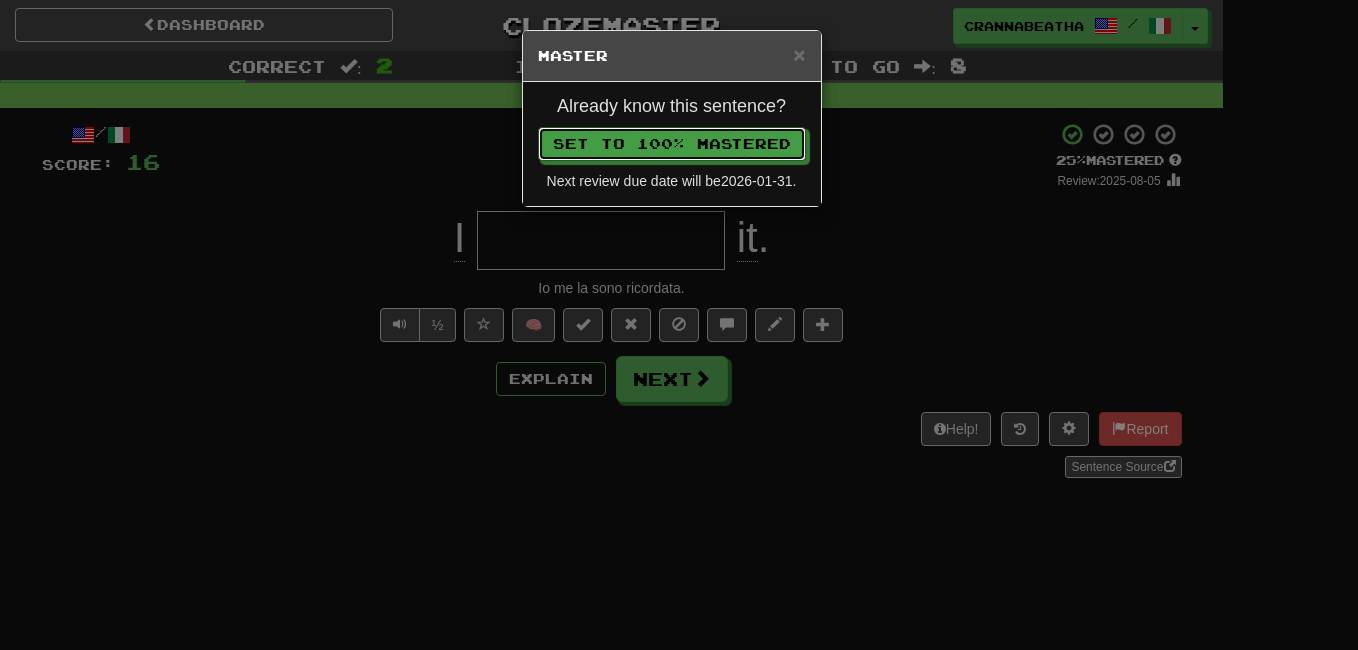 click on "Set to 100% Mastered" at bounding box center (672, 144) 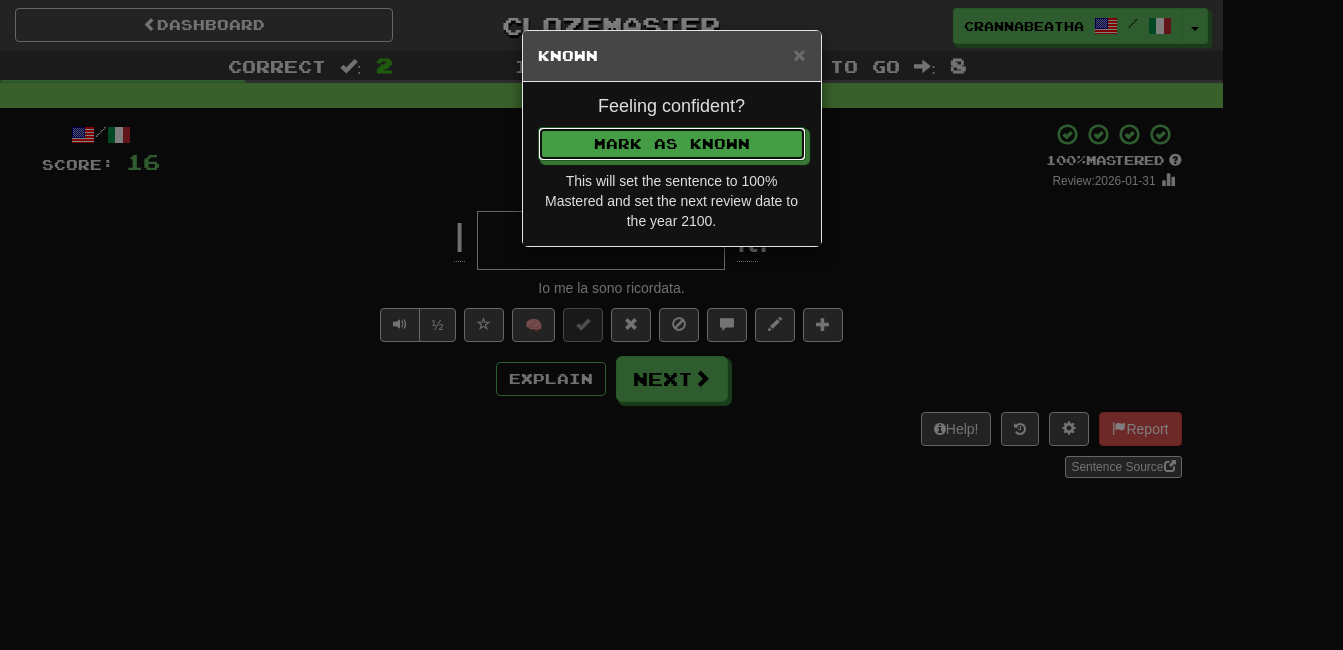 click on "Mark as Known" at bounding box center [672, 144] 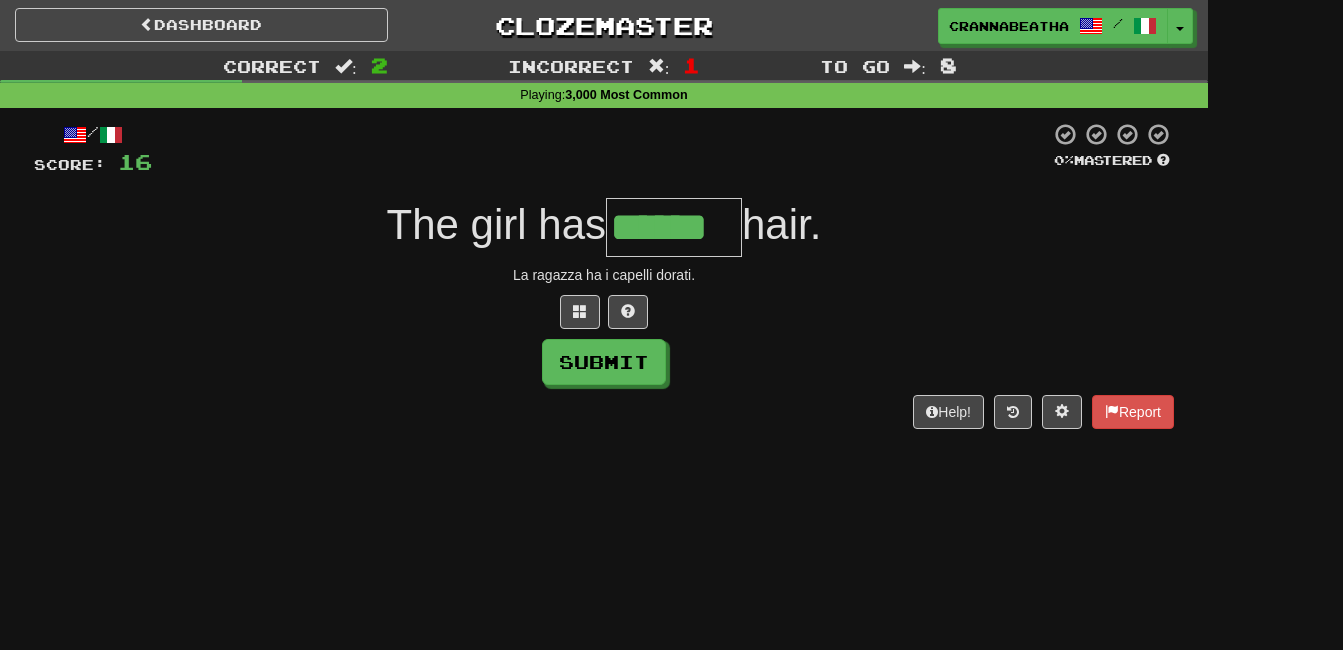 type on "******" 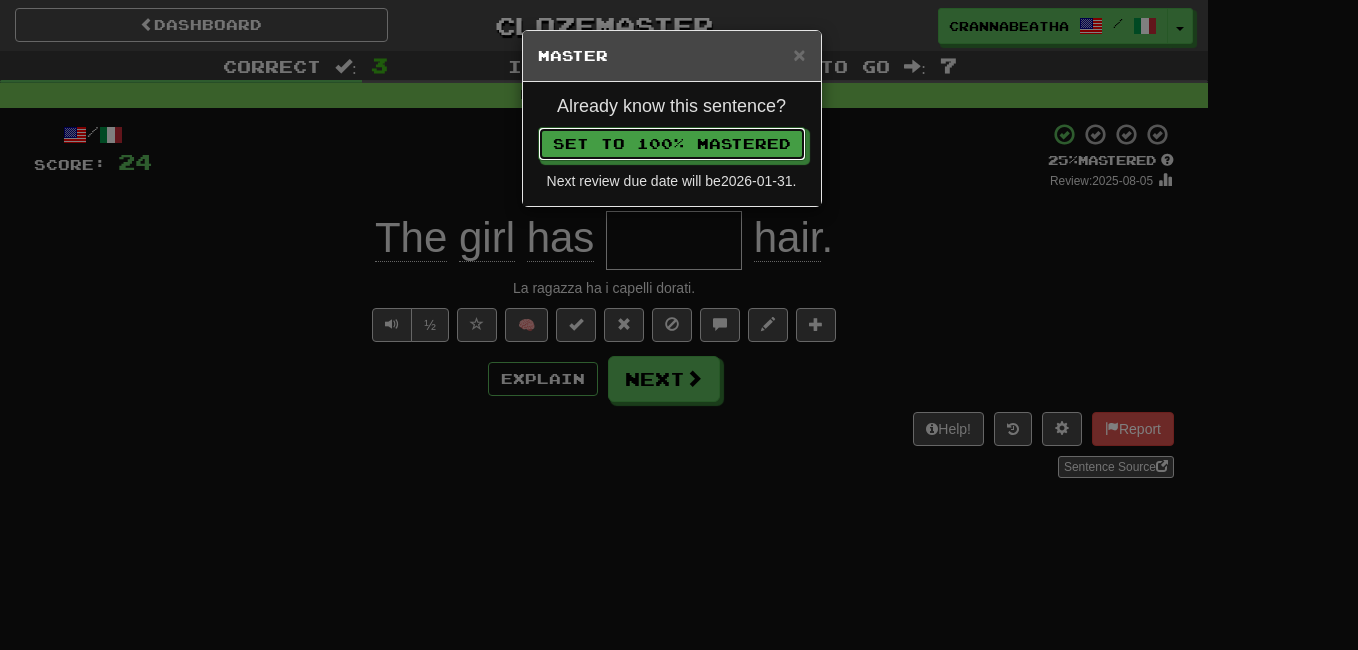 click on "Set to 100% Mastered" at bounding box center [672, 144] 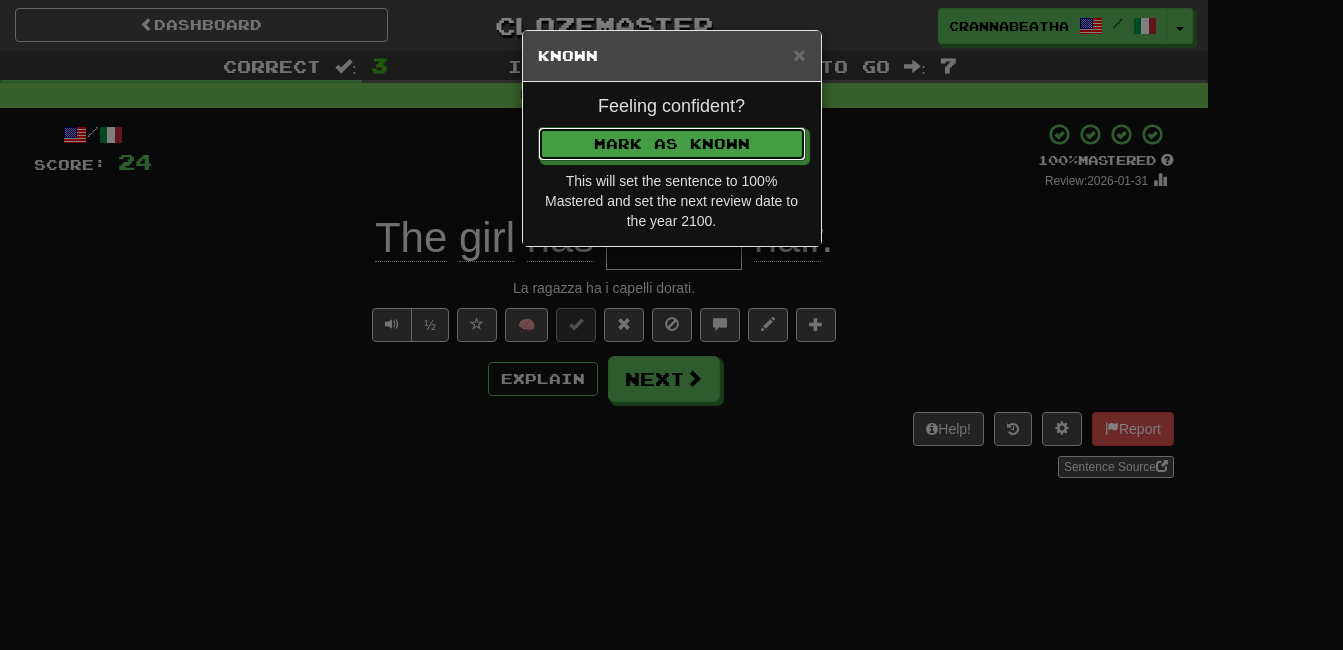 click on "Mark as Known" at bounding box center [672, 144] 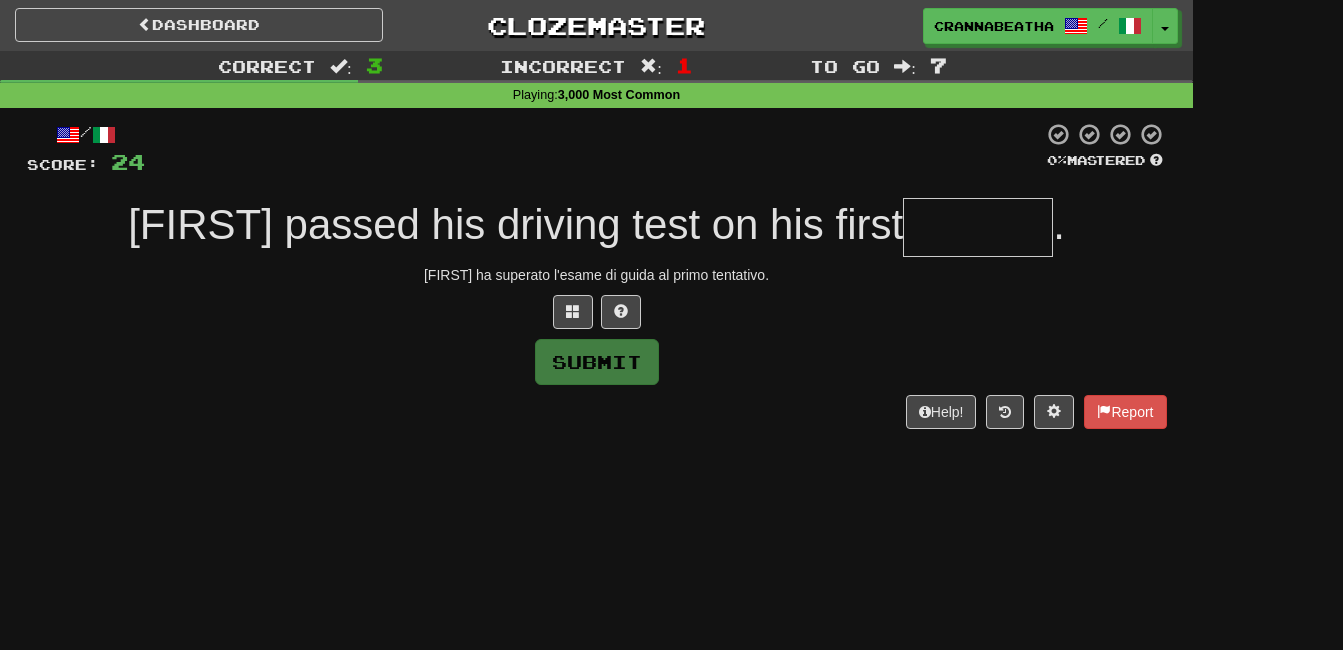 type on "*" 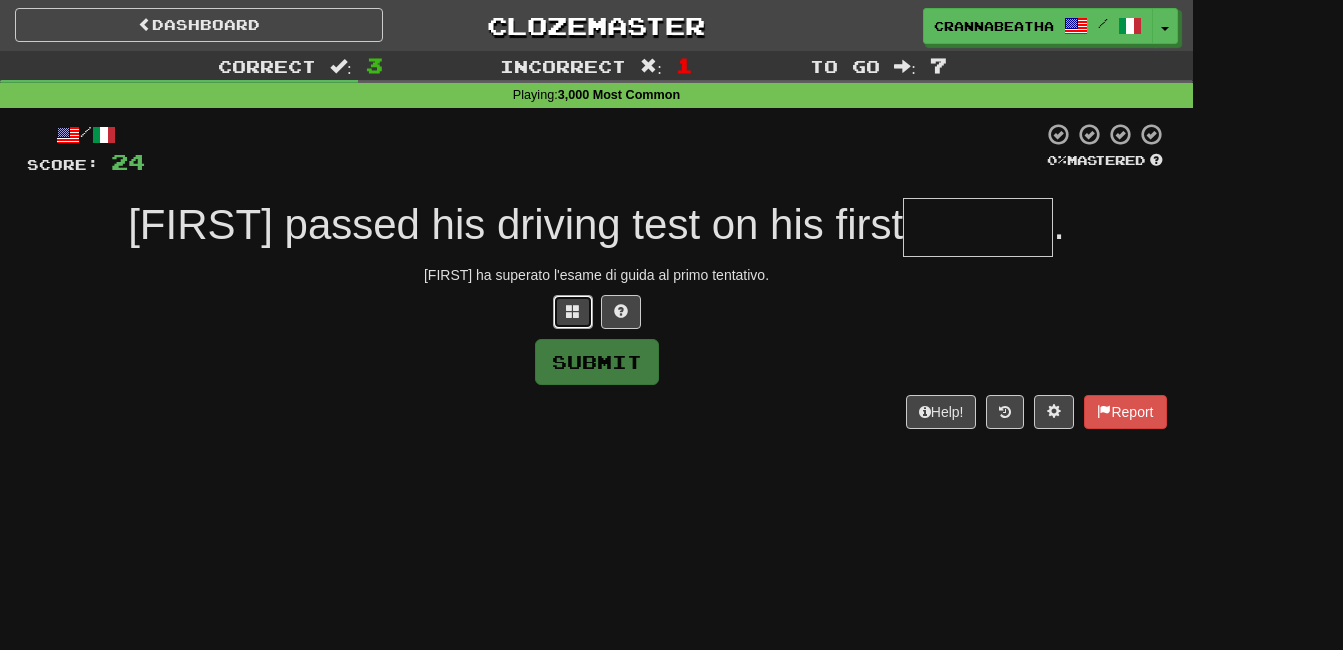 click at bounding box center [573, 311] 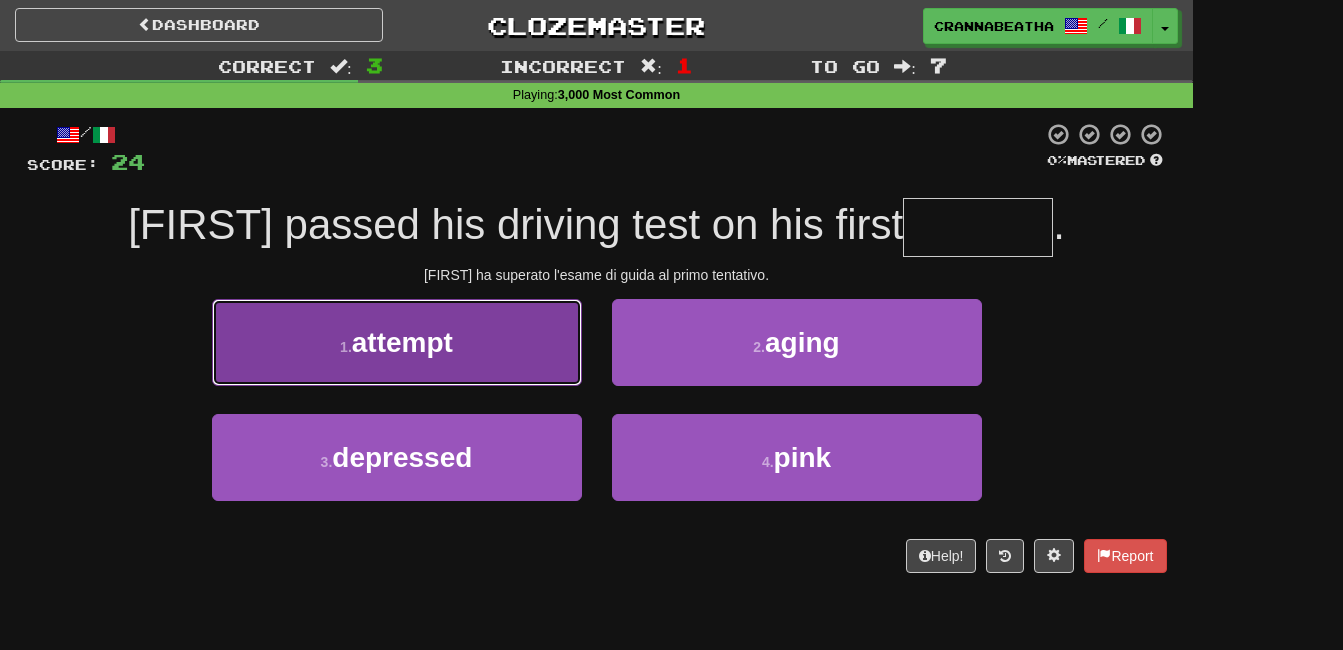 click on "1 .  attempt" at bounding box center (397, 342) 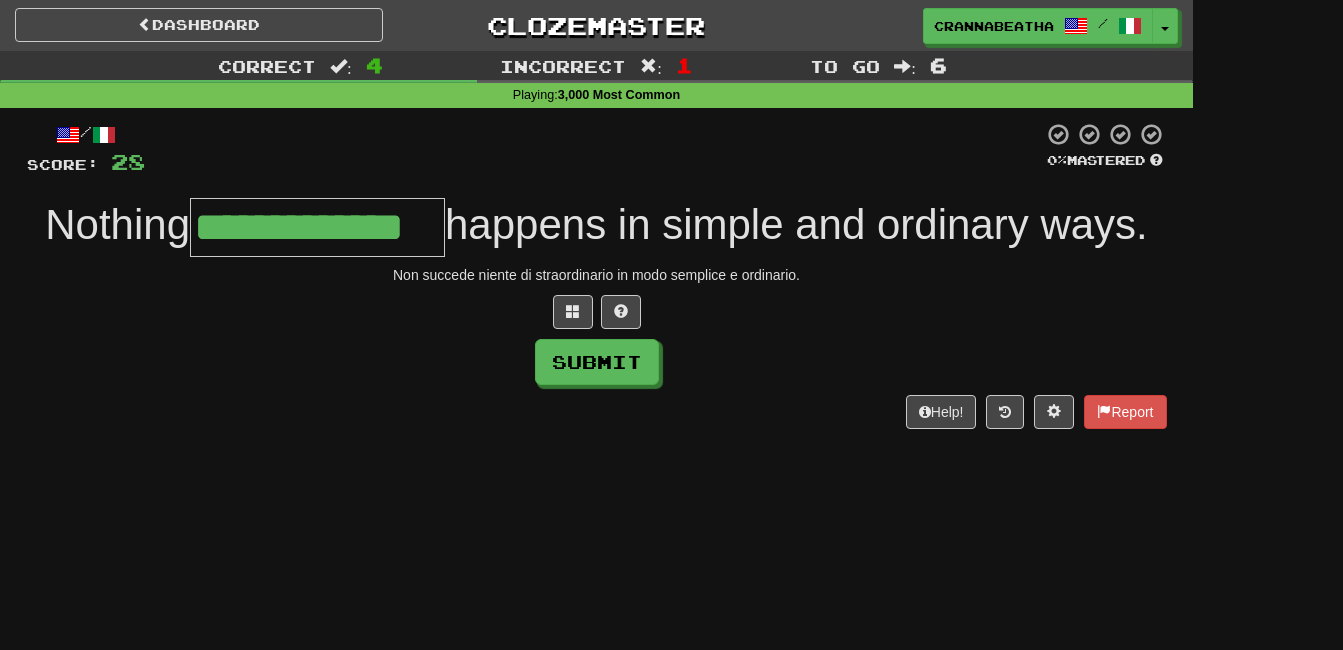 type on "**********" 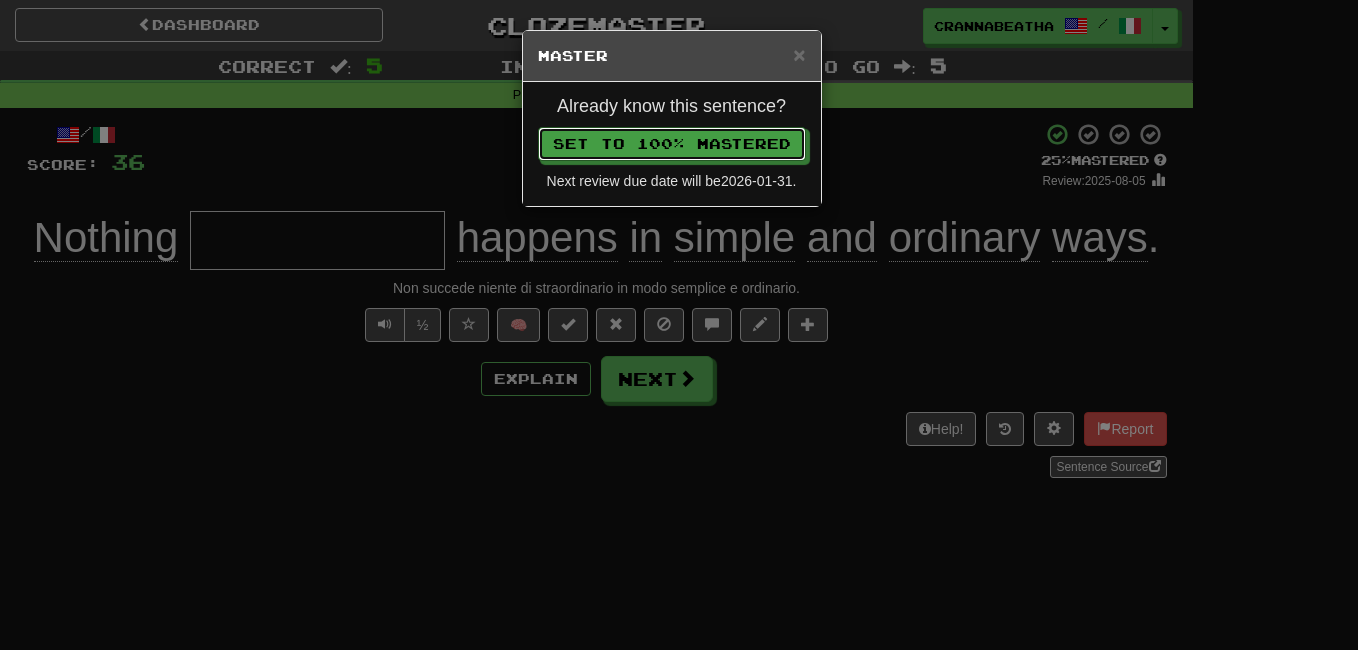click on "Set to 100% Mastered" at bounding box center (672, 144) 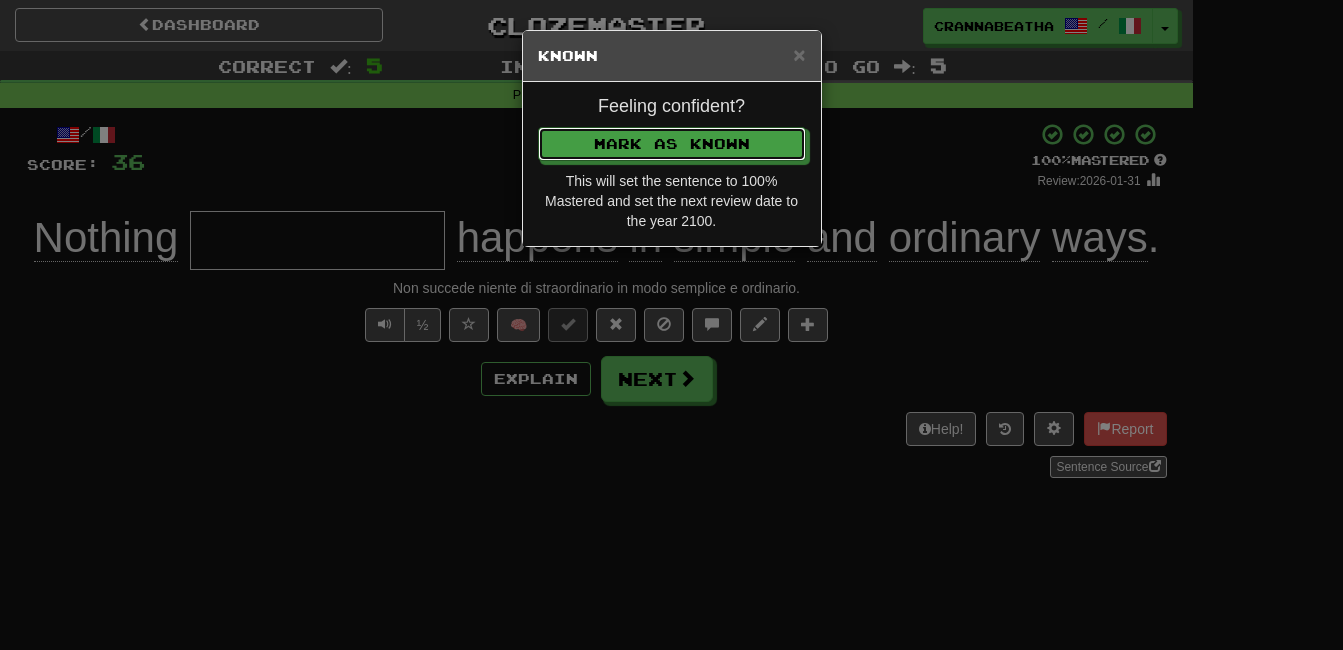 click on "Mark as Known" at bounding box center (672, 144) 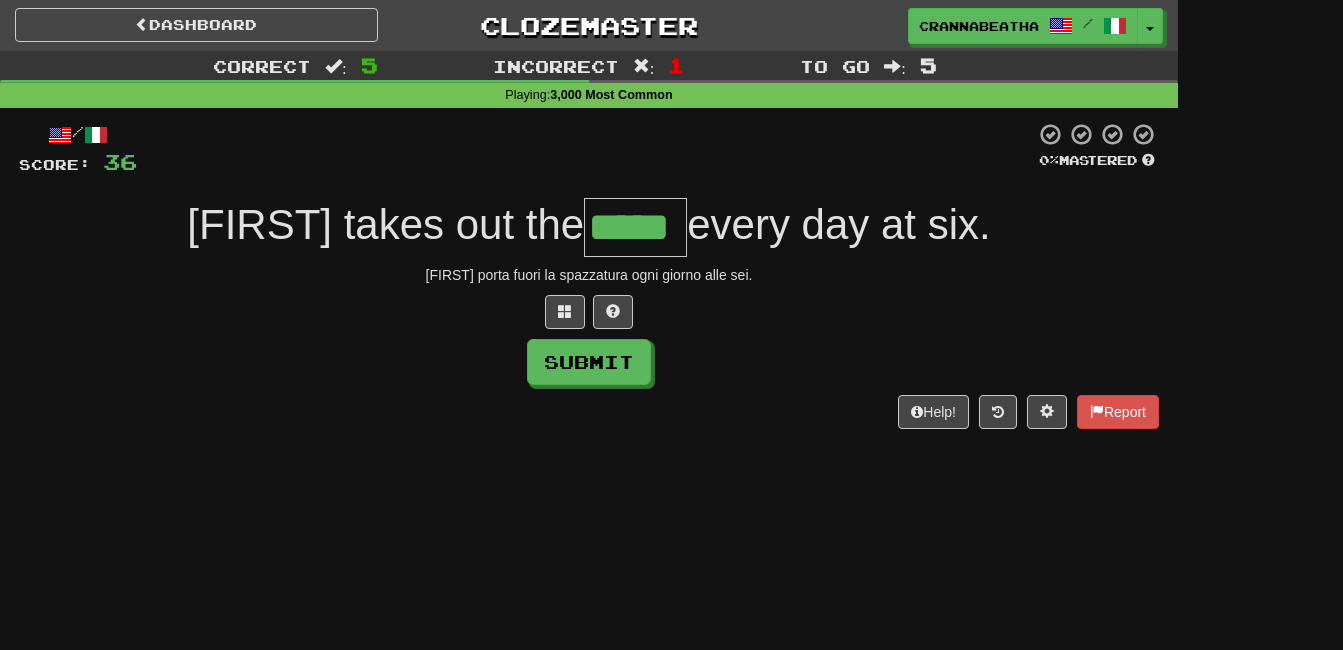 type on "*****" 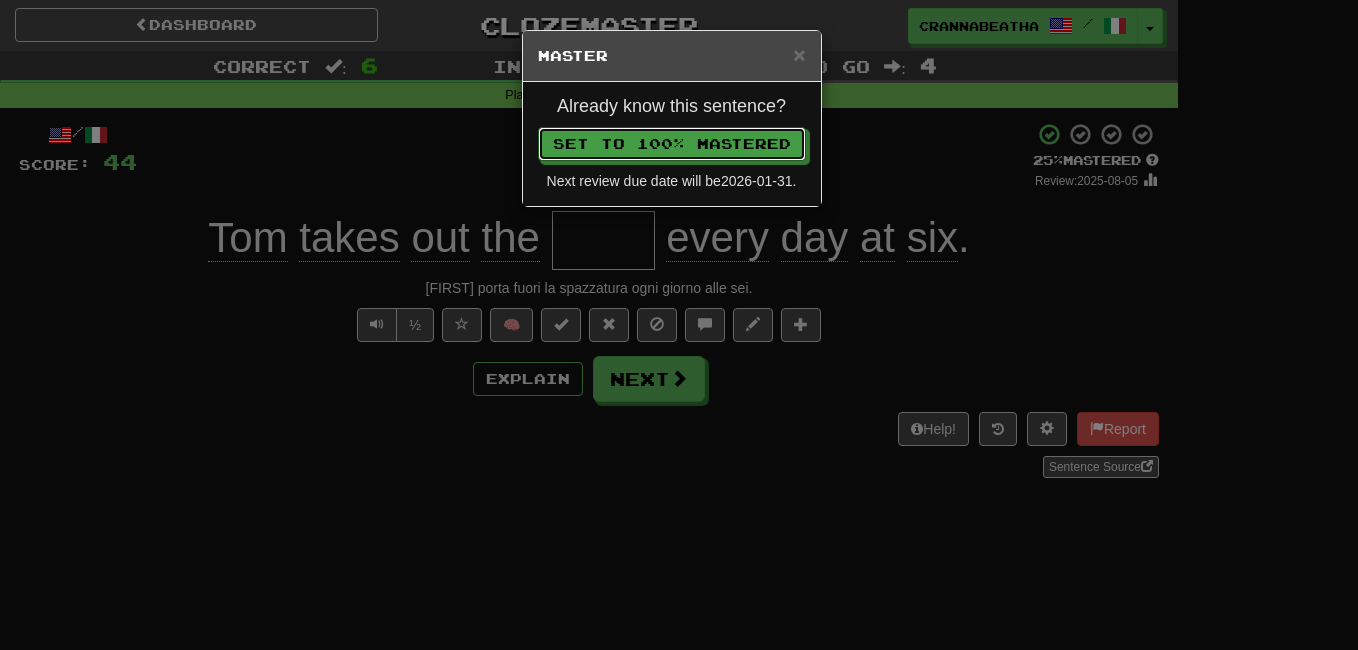 click on "Set to 100% Mastered" at bounding box center [672, 144] 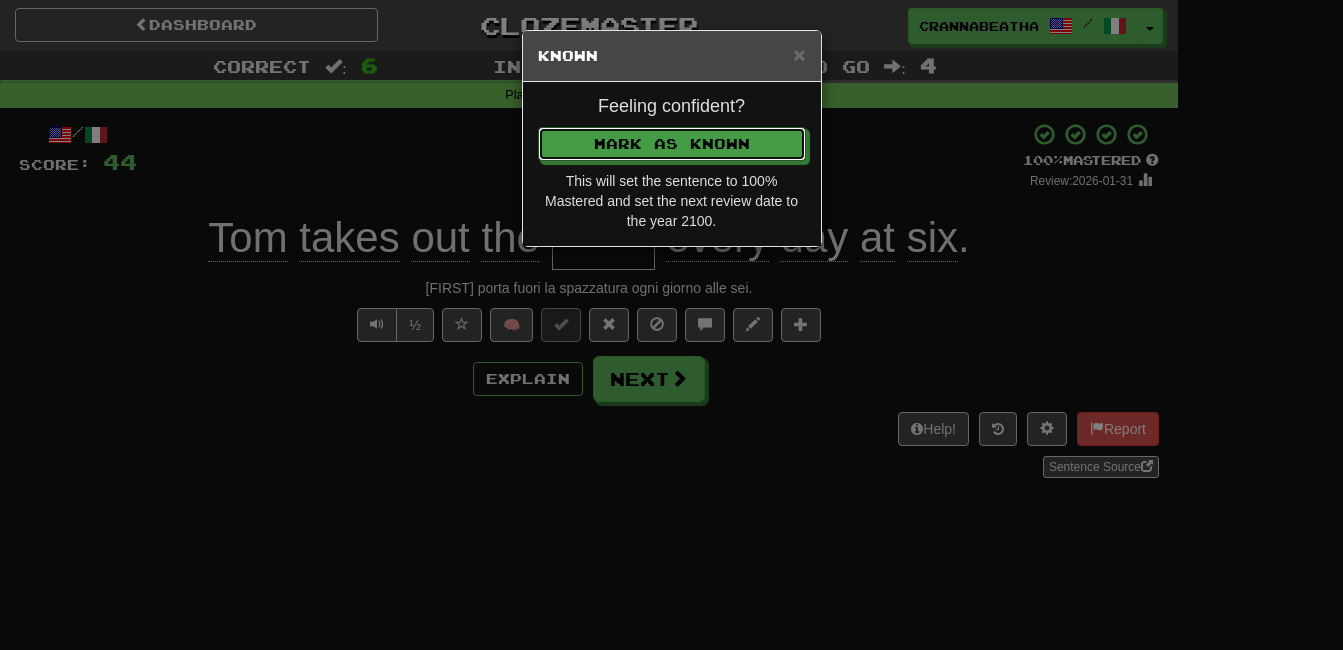 click on "Mark as Known" at bounding box center (672, 144) 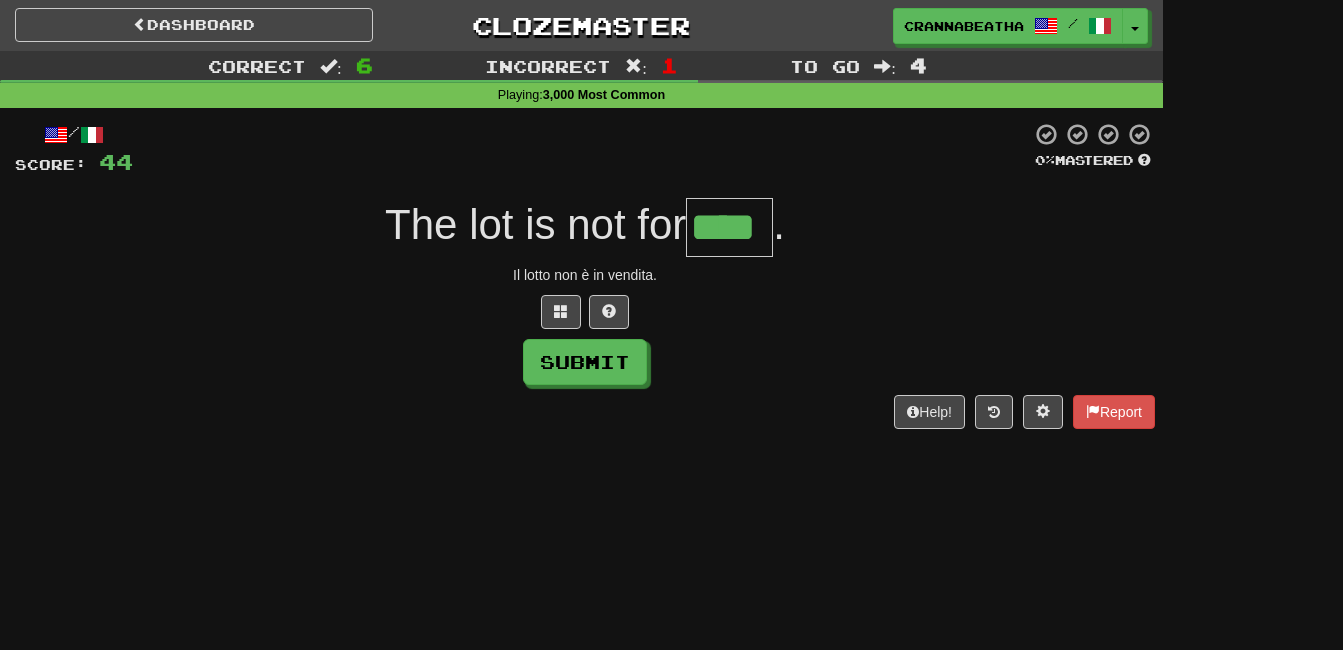 type on "****" 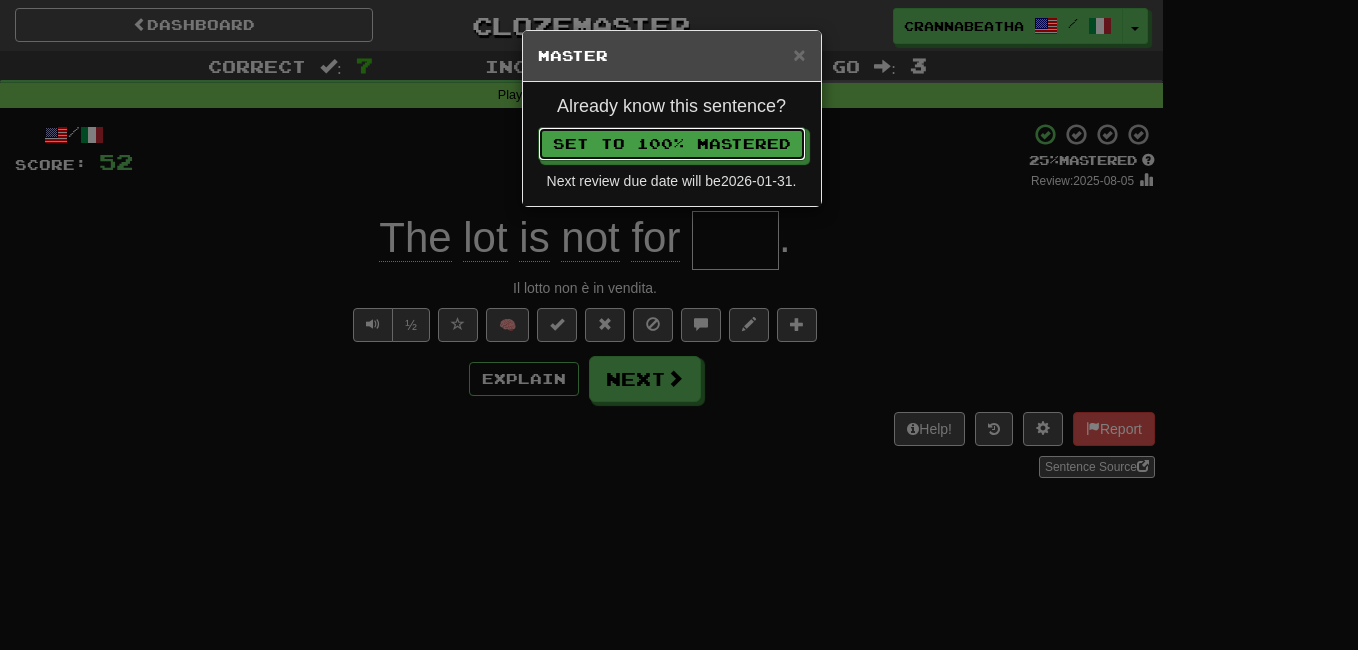 click on "Set to 100% Mastered" at bounding box center [672, 144] 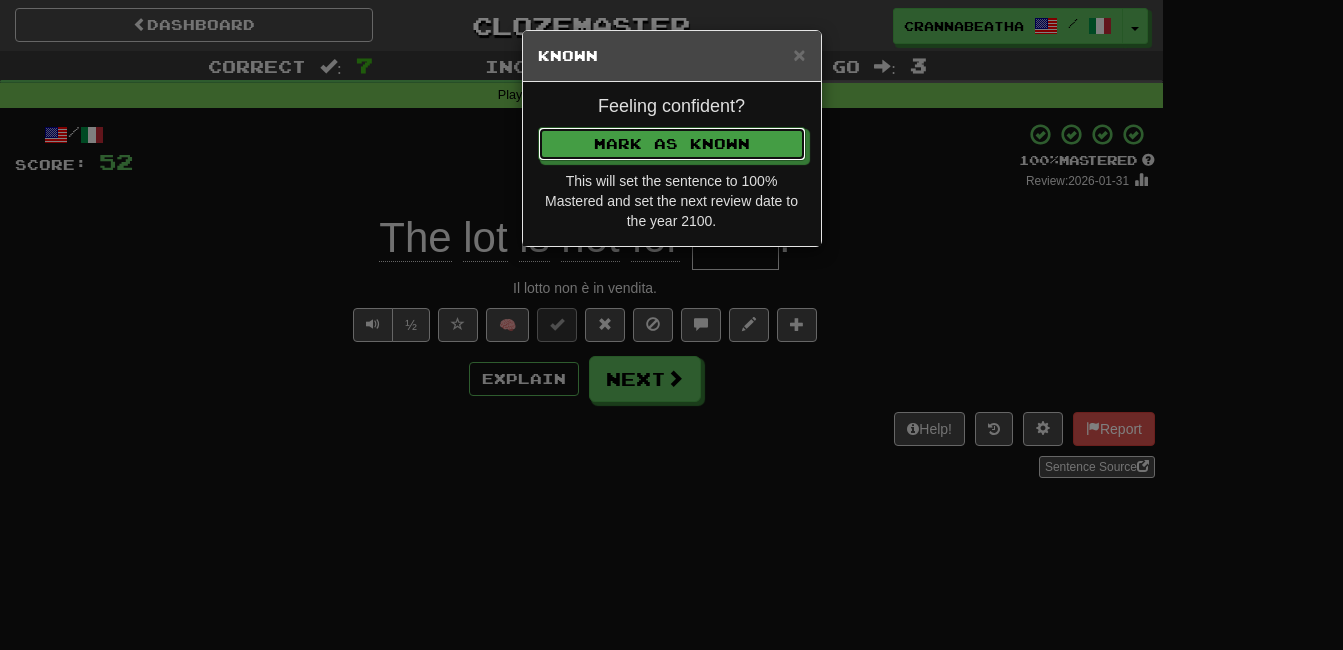 click on "Mark as Known" at bounding box center (672, 144) 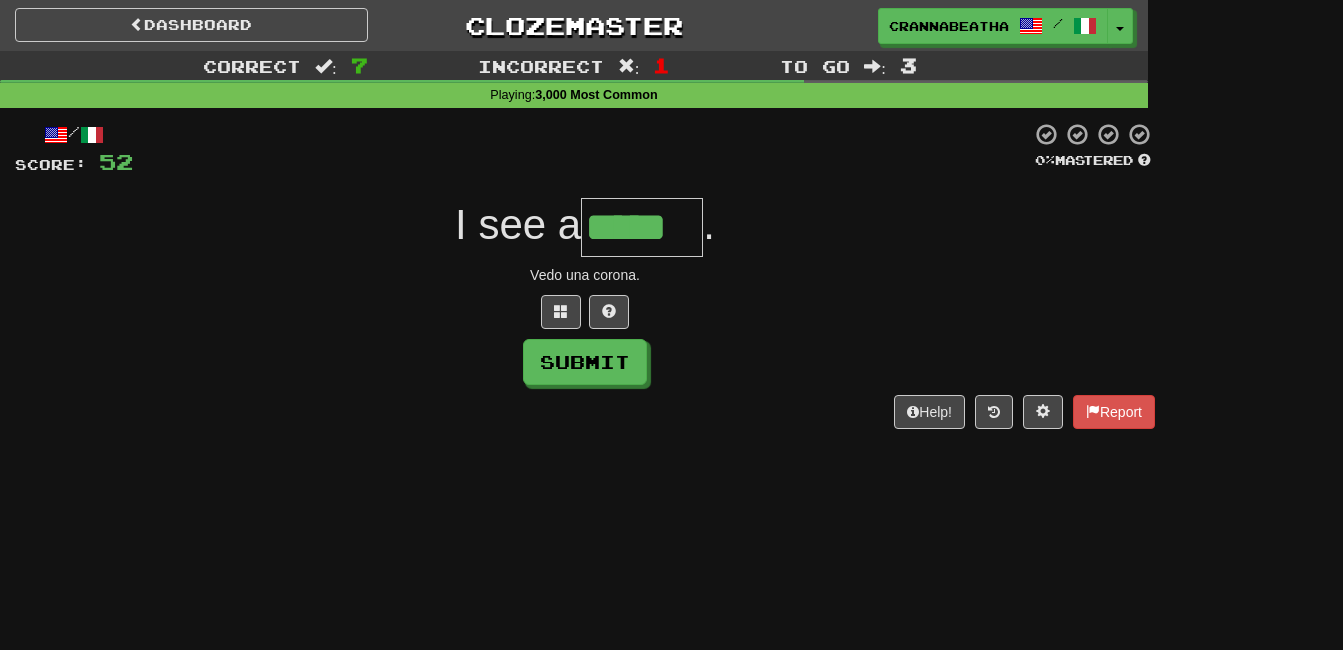 type on "*****" 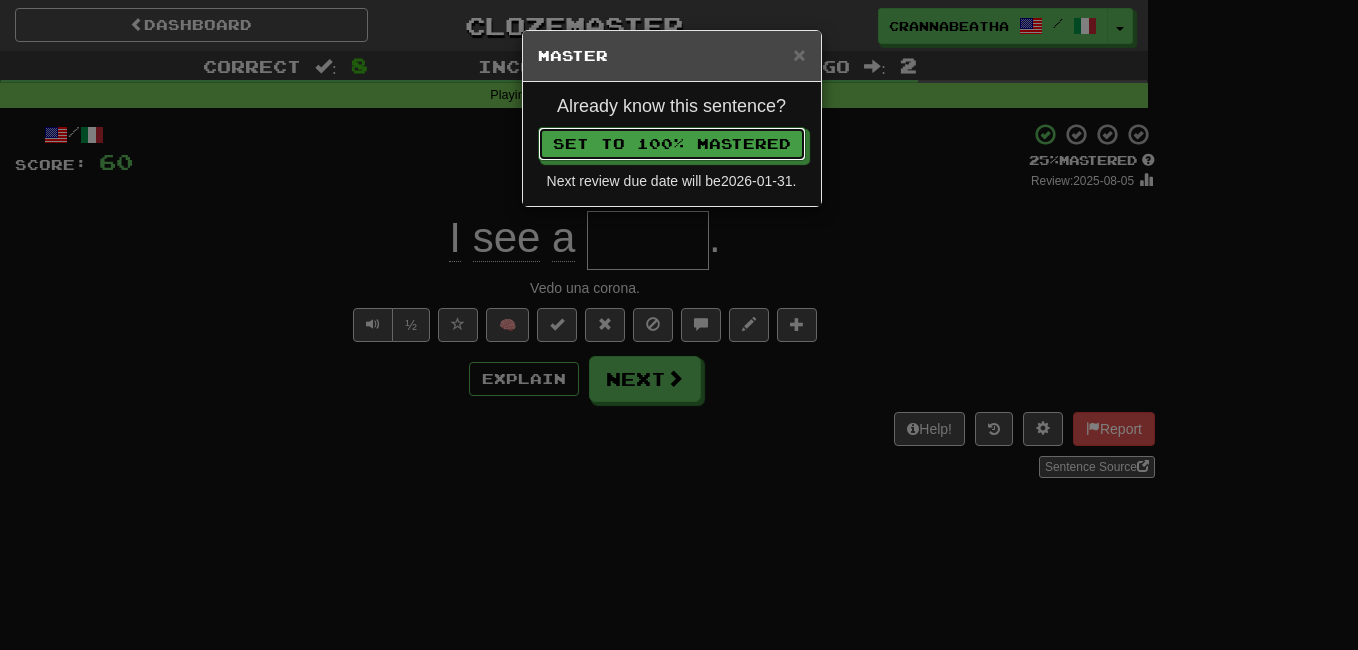 click on "Set to 100% Mastered" at bounding box center [672, 144] 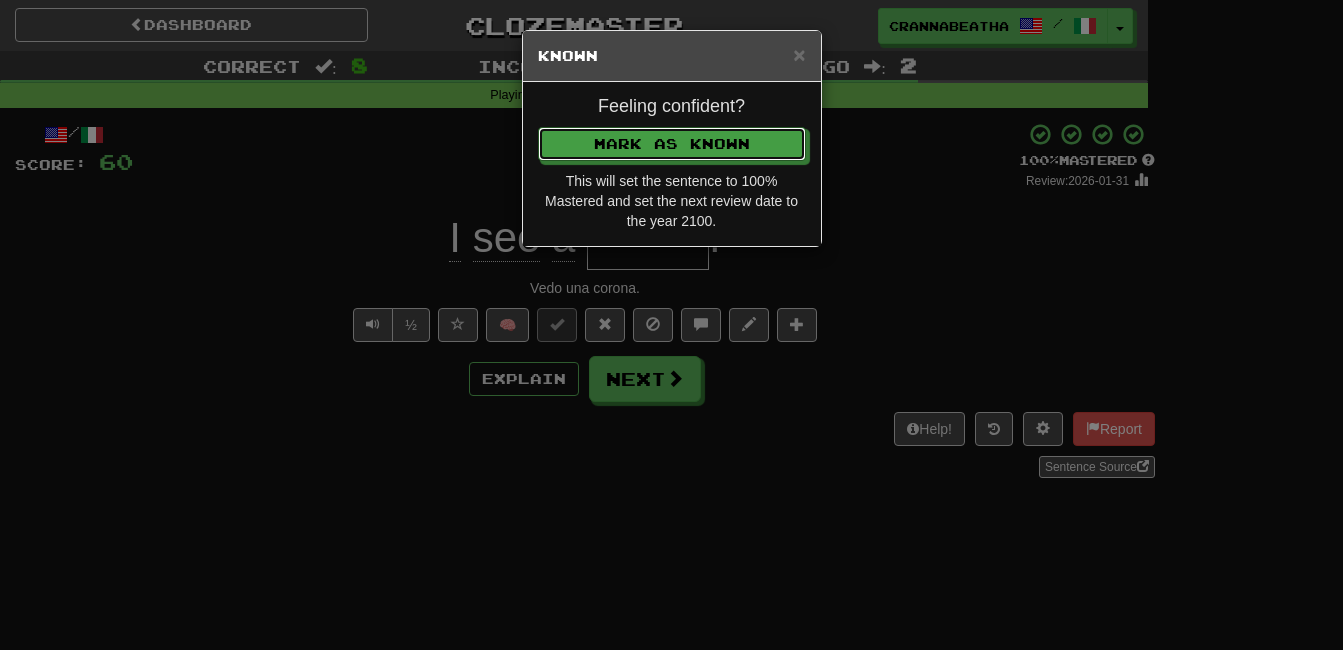 click on "Mark as Known" at bounding box center (672, 144) 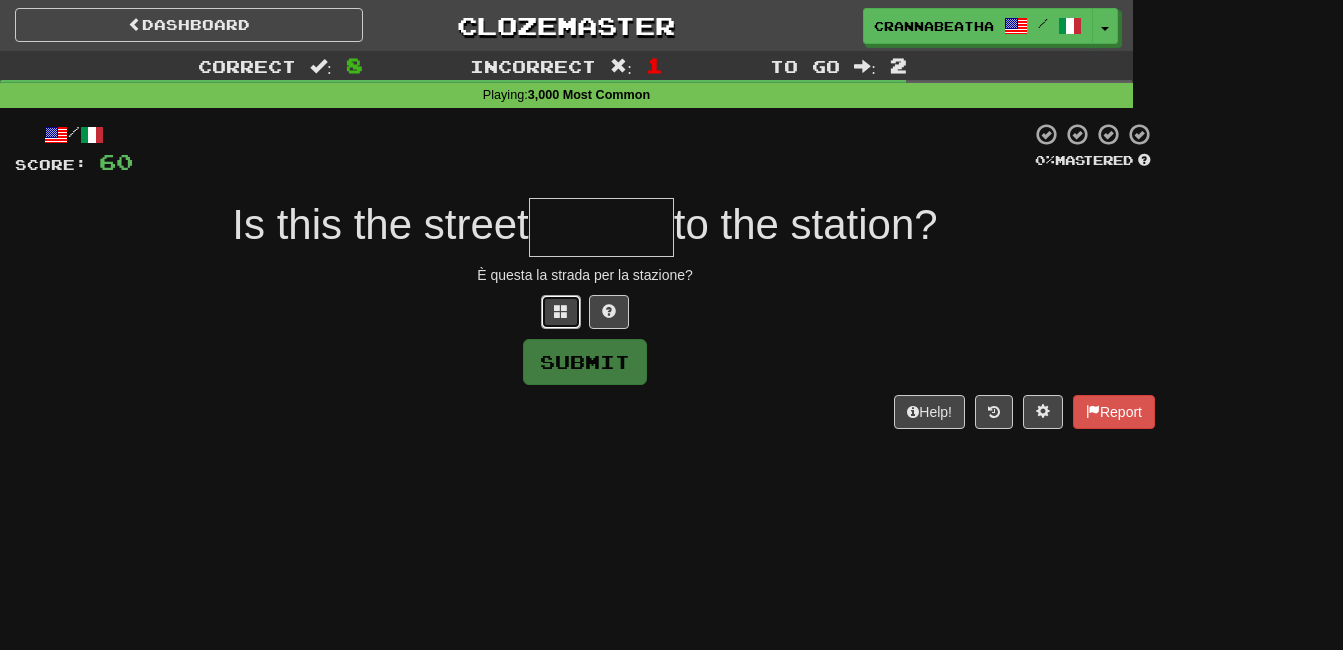click at bounding box center (561, 312) 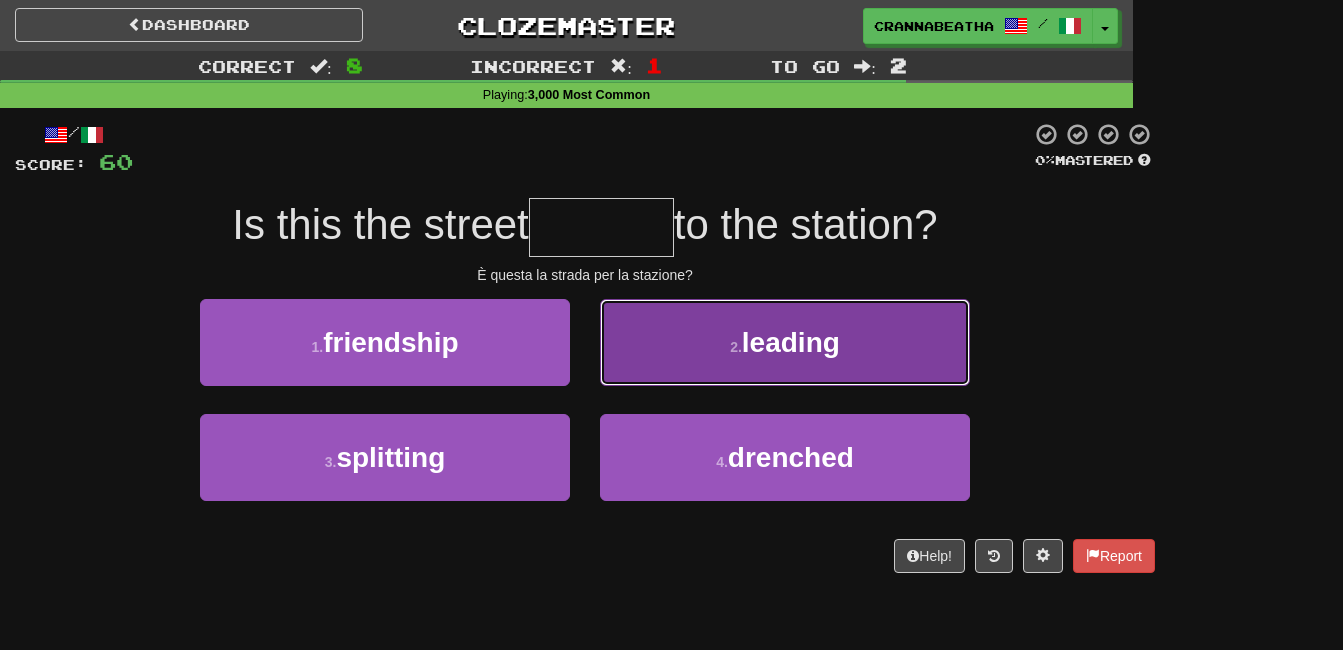click on "2 .  leading" at bounding box center [785, 342] 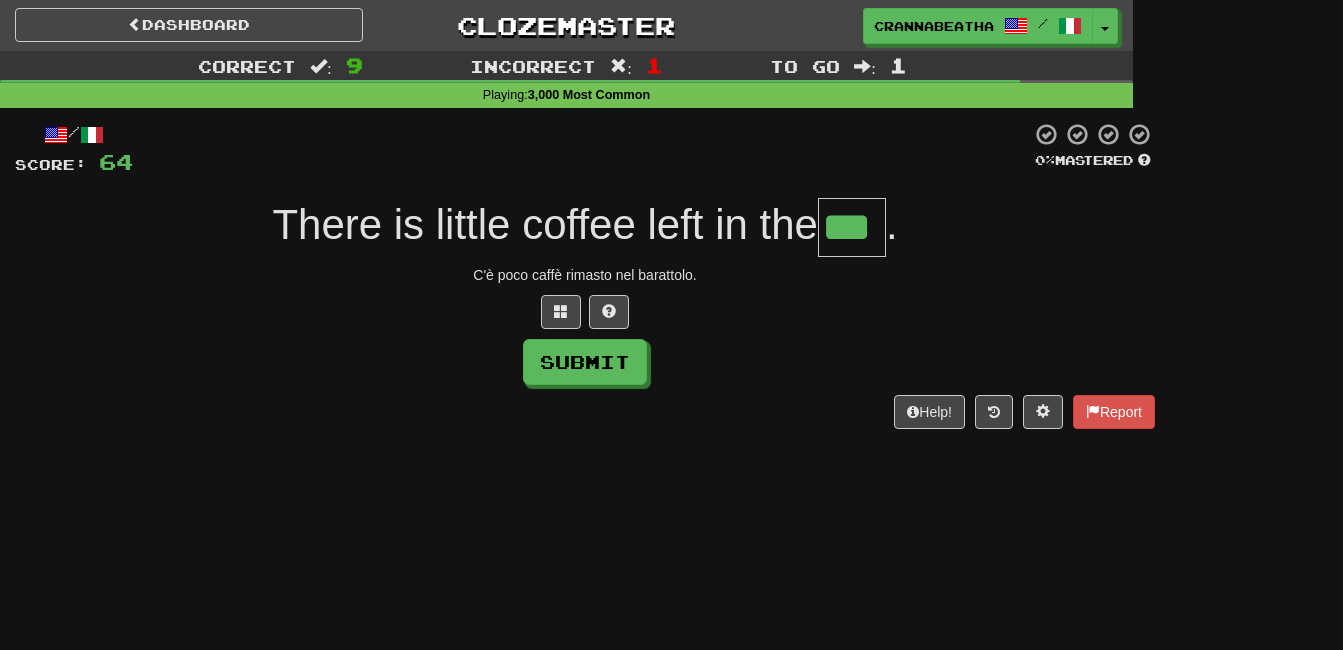 type on "***" 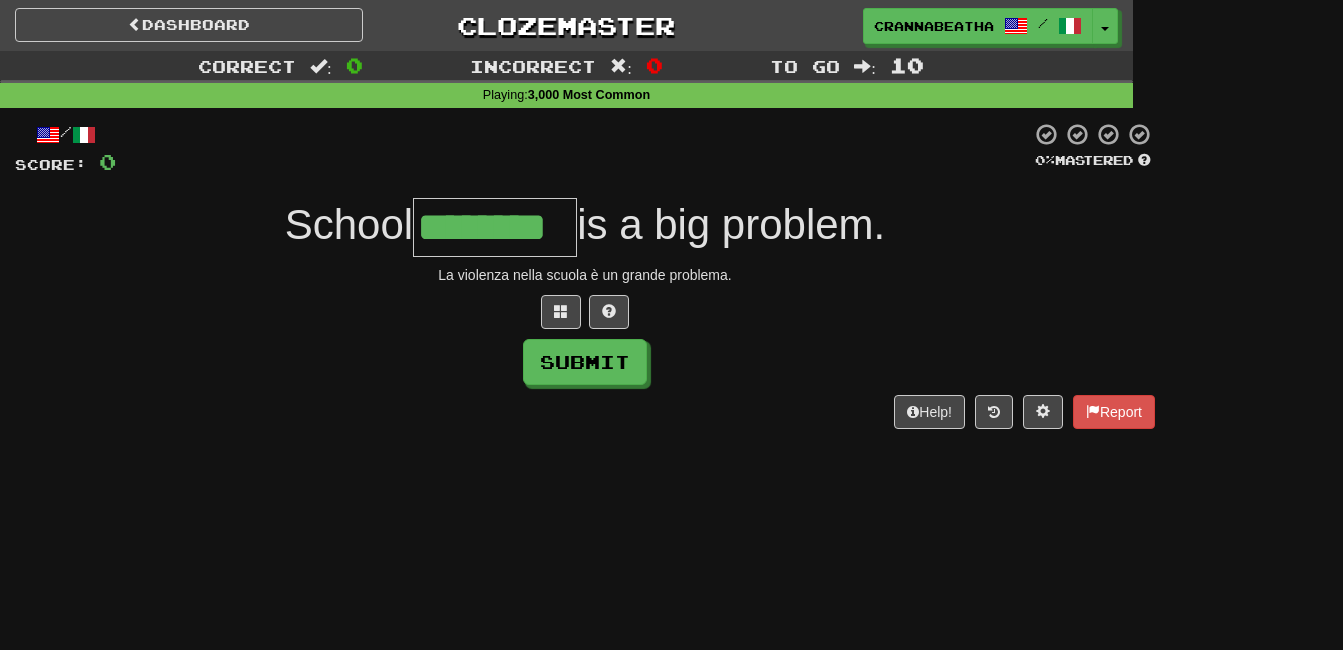 type on "********" 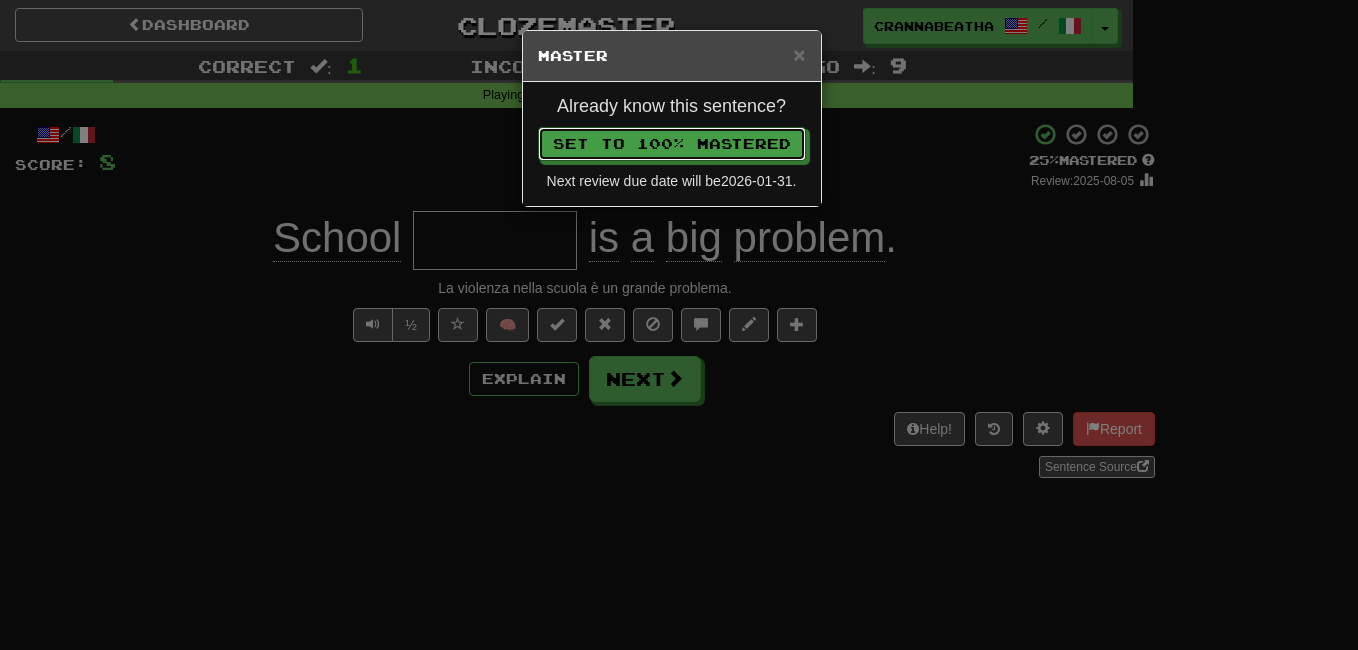 type 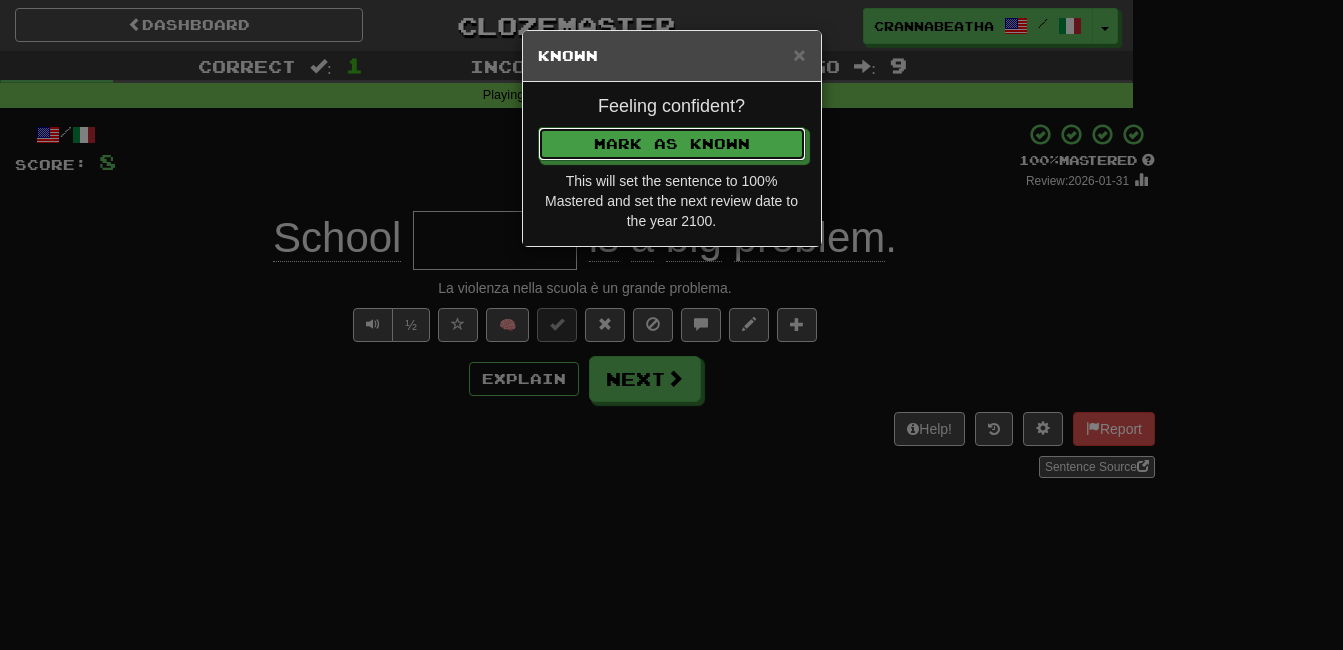 type 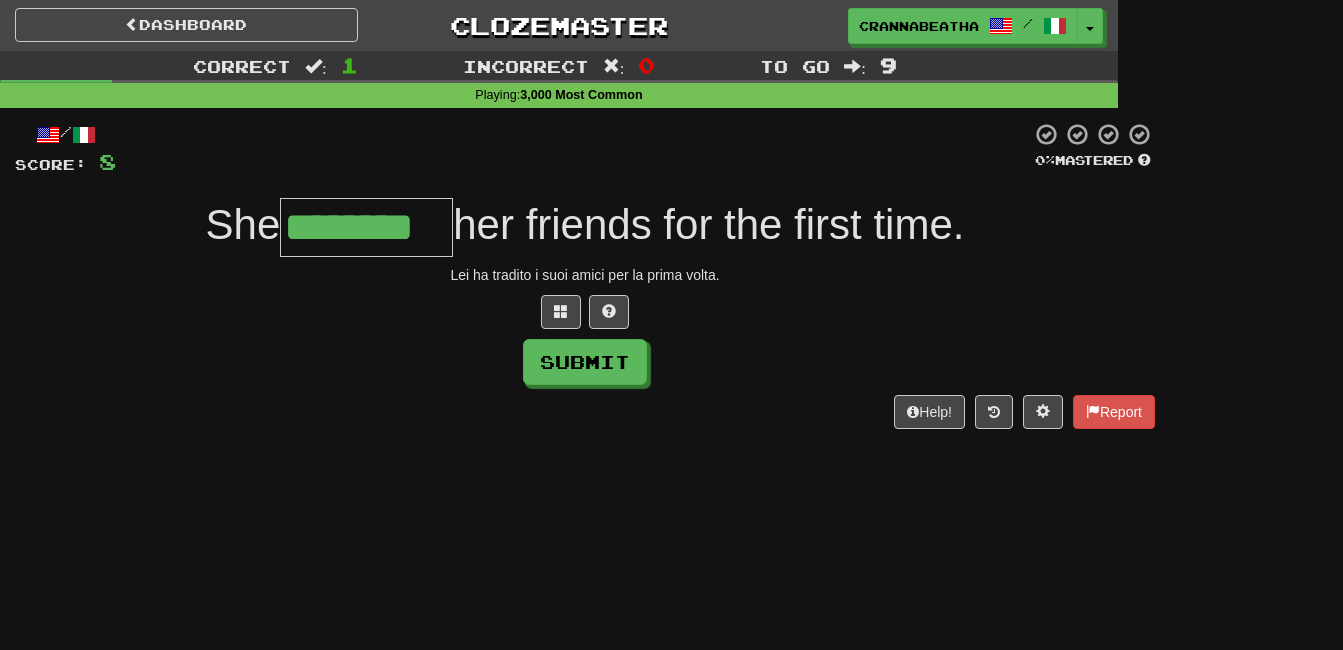type on "********" 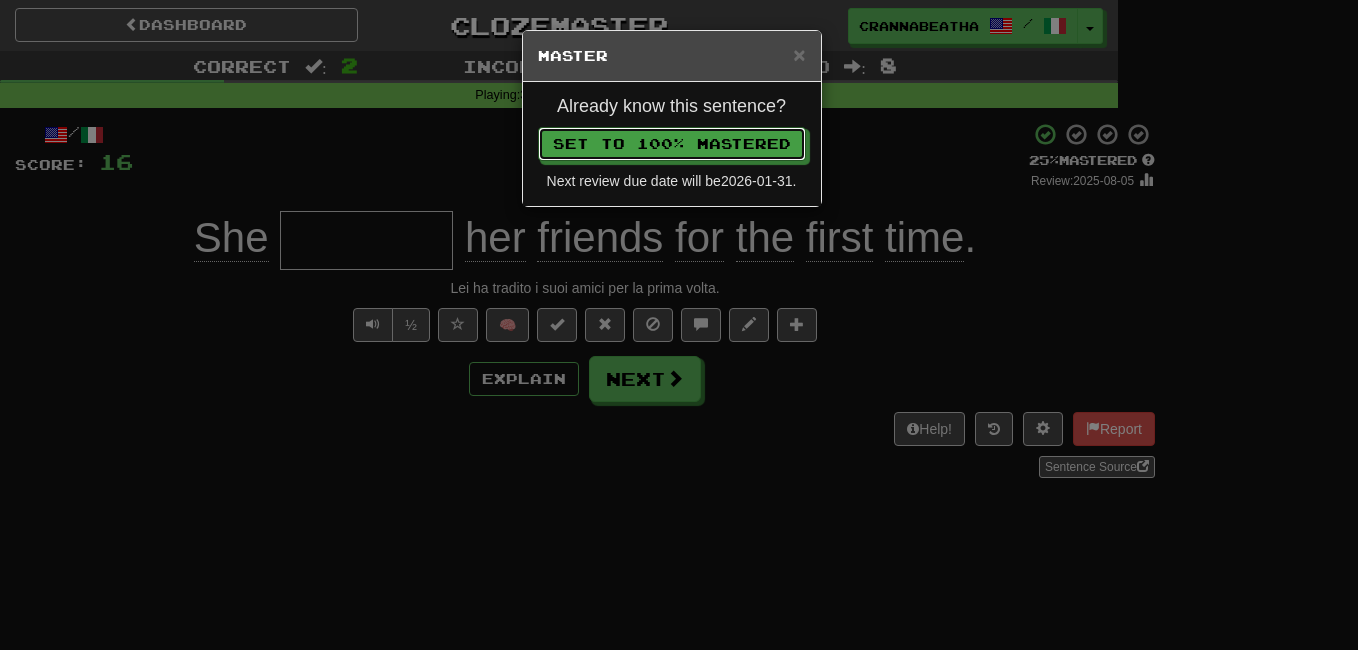 click on "Set to 100% Mastered" at bounding box center (672, 144) 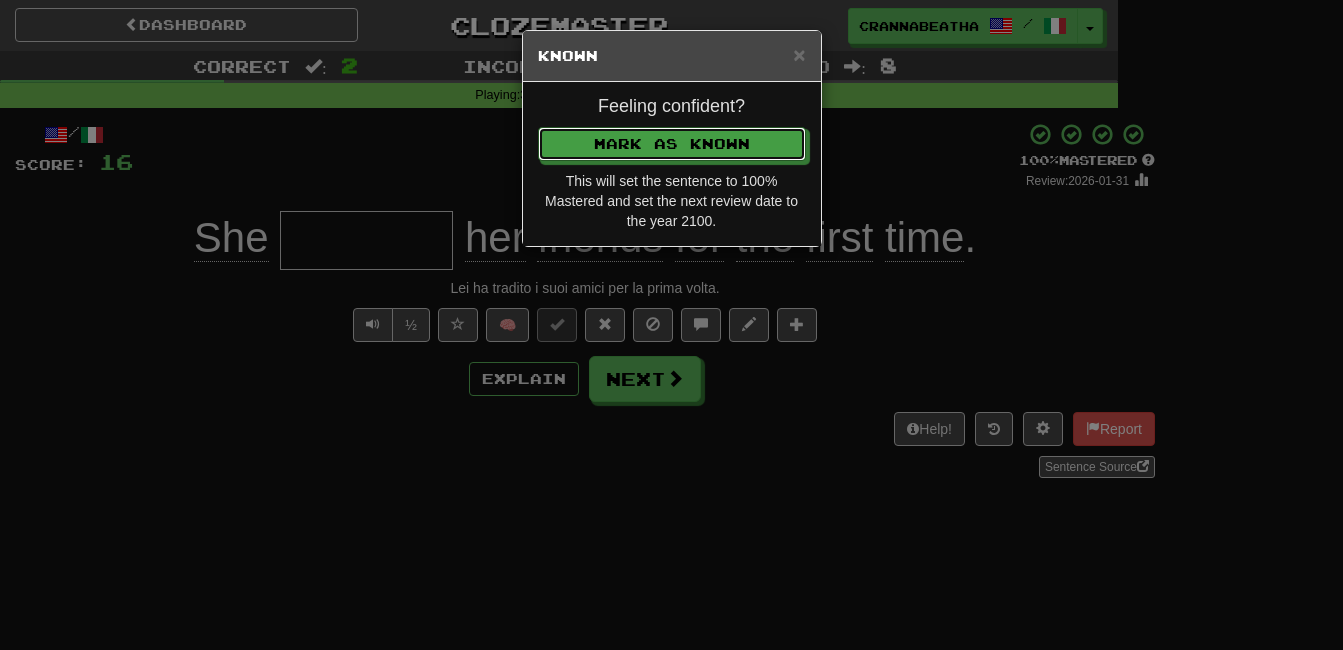 click on "Mark as Known" at bounding box center [672, 144] 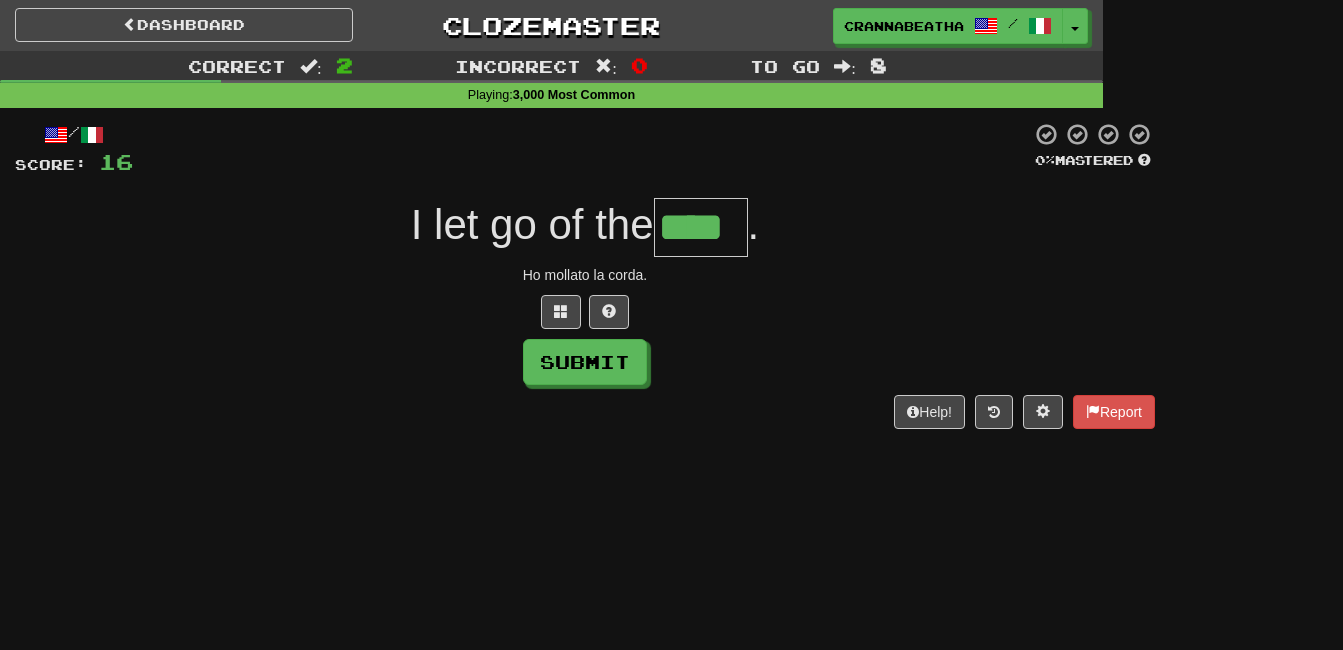 type on "****" 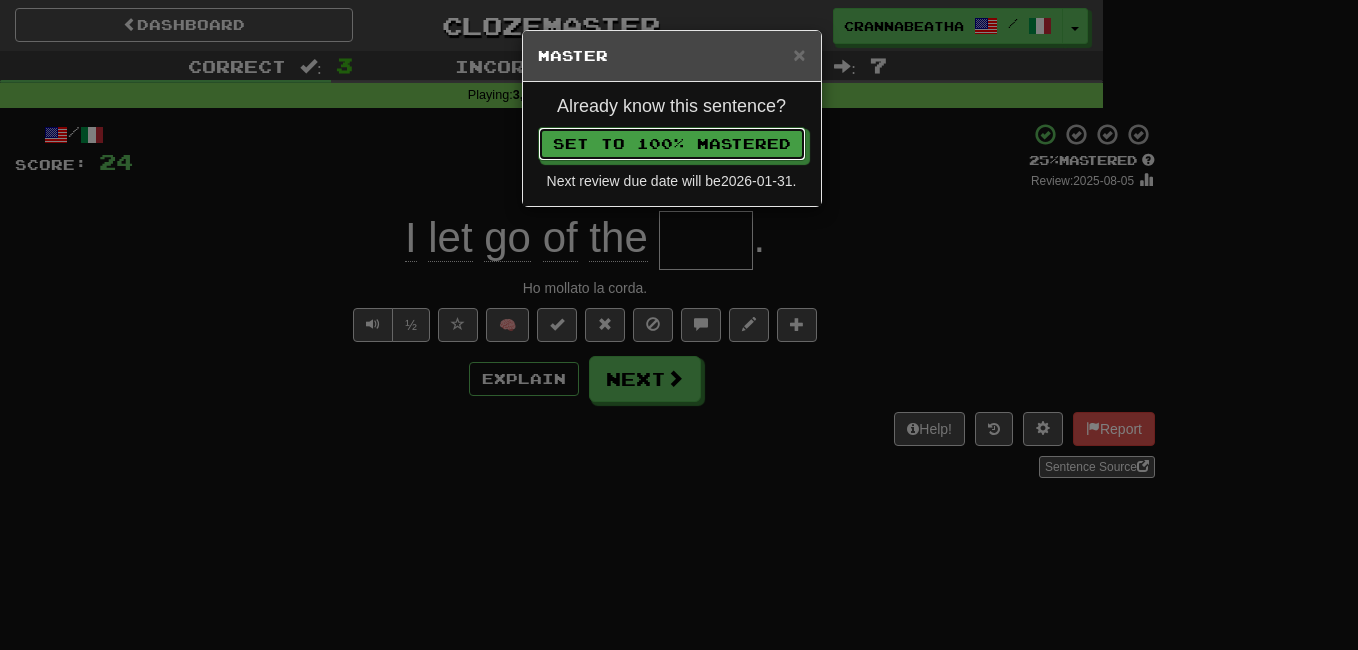 click on "Set to 100% Mastered" at bounding box center [672, 144] 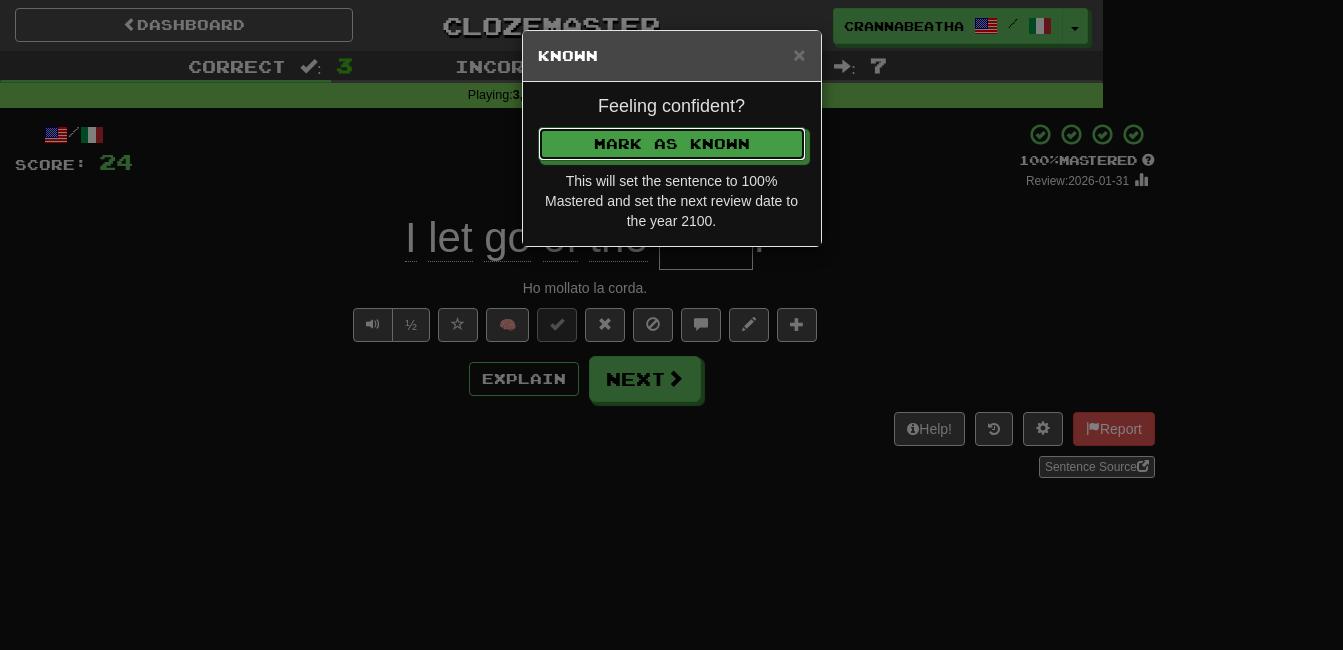 click on "Mark as Known" at bounding box center [672, 144] 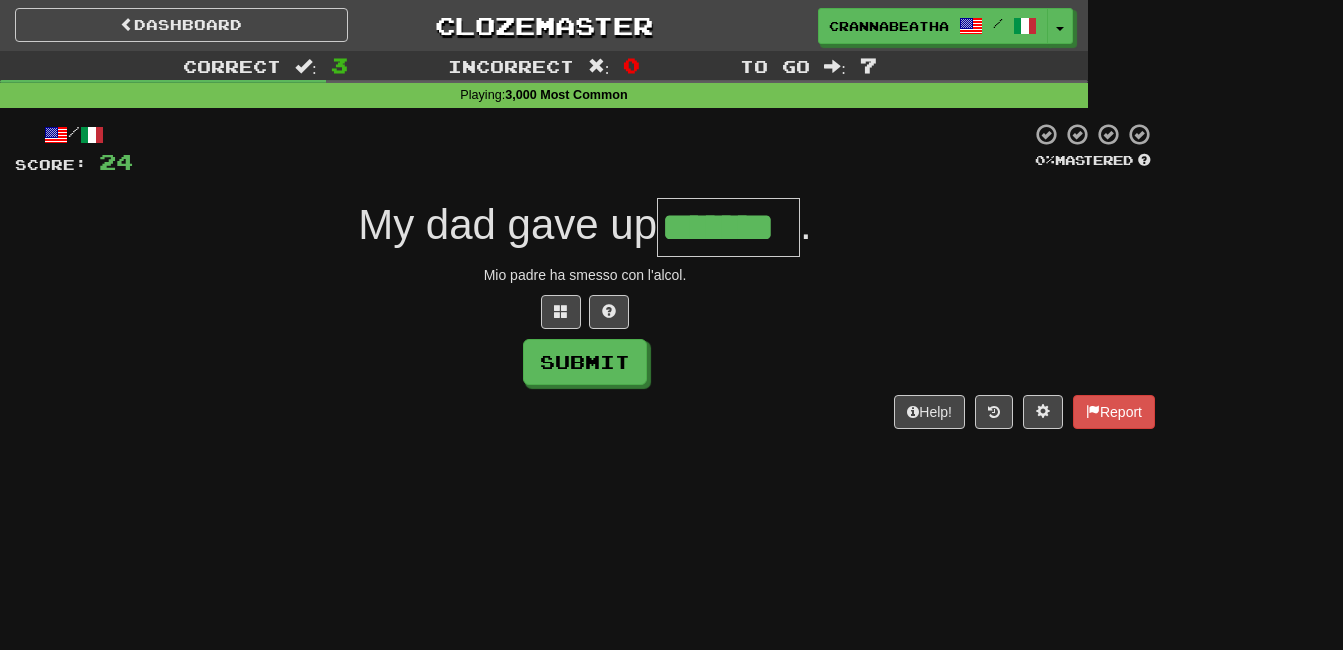type on "*******" 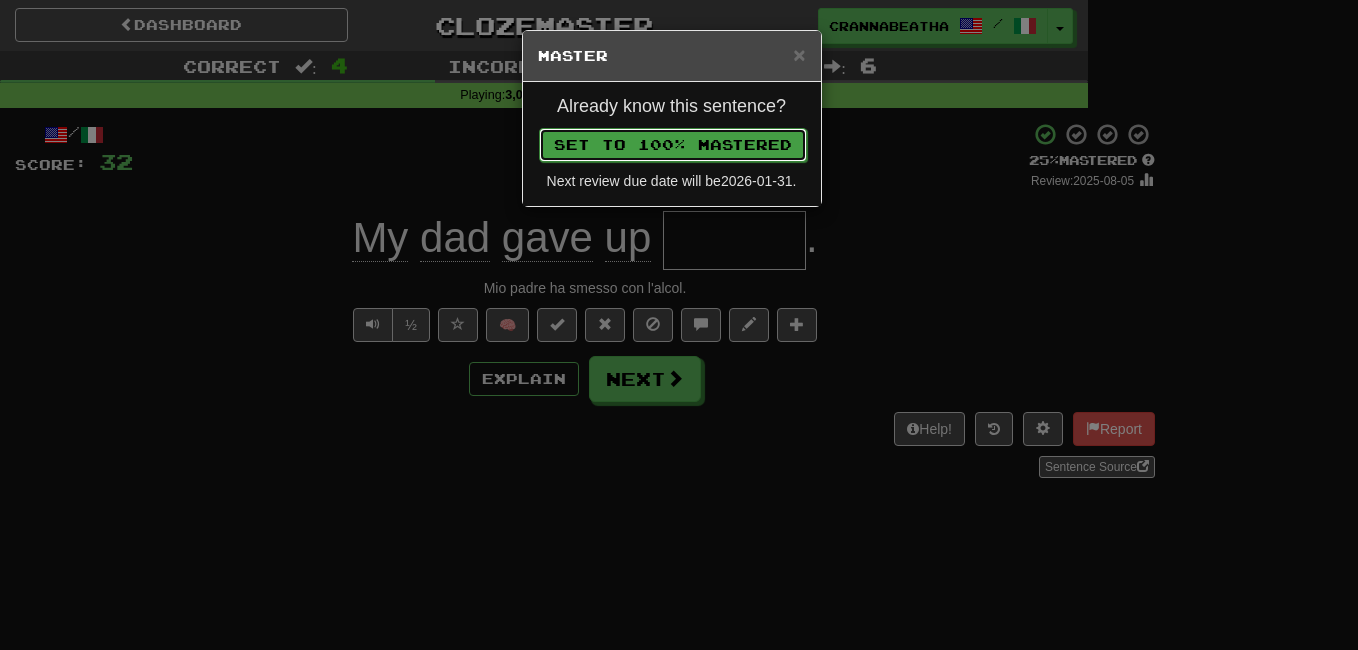 drag, startPoint x: 688, startPoint y: 369, endPoint x: 645, endPoint y: 150, distance: 223.18153 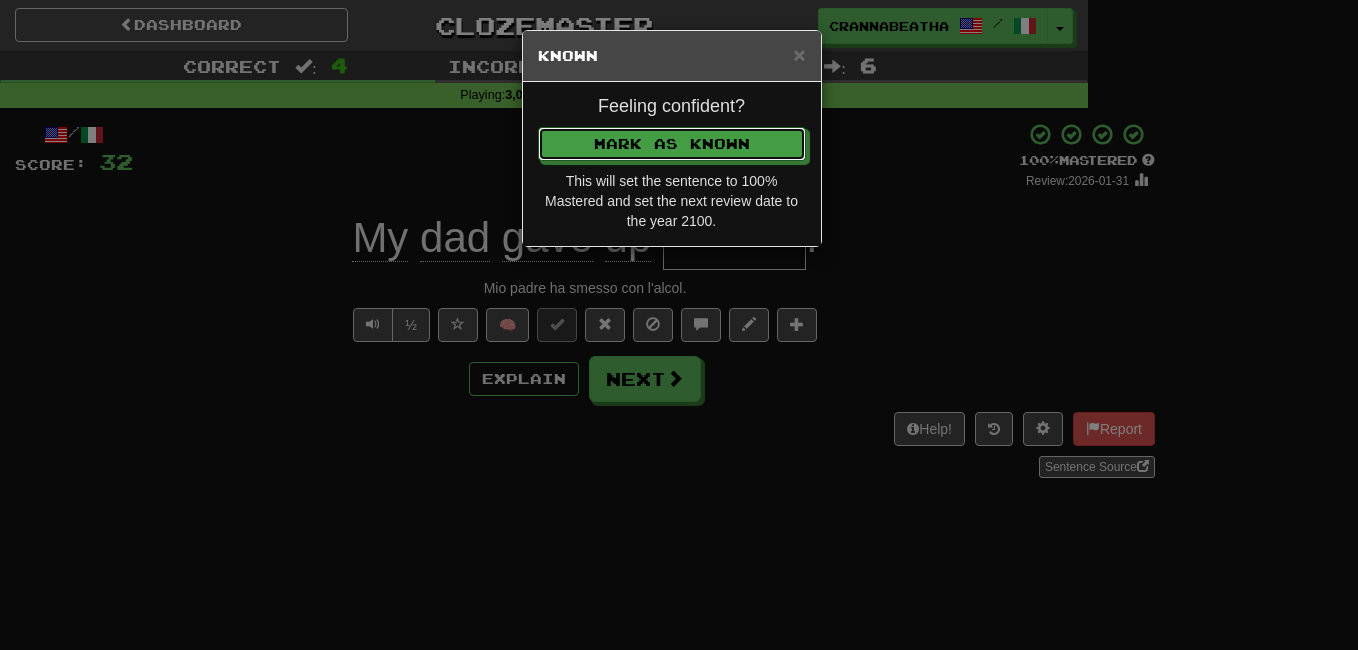 click on "Mark as Known" at bounding box center [672, 144] 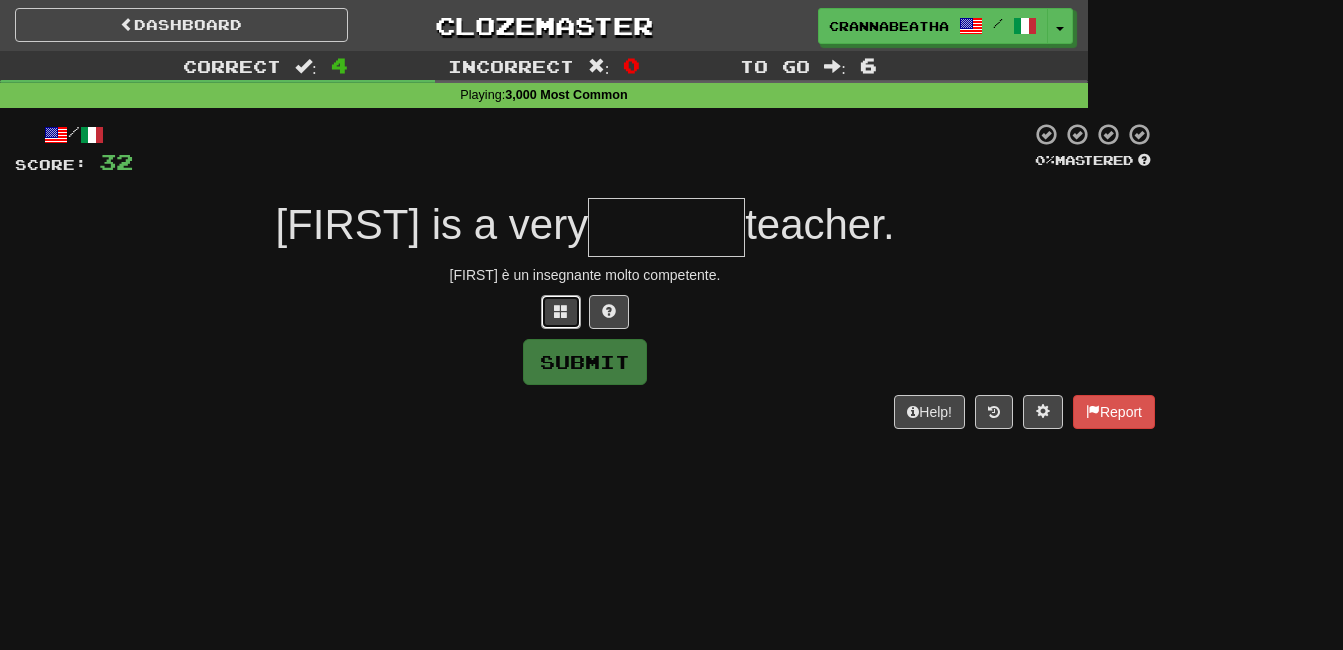 click at bounding box center [561, 312] 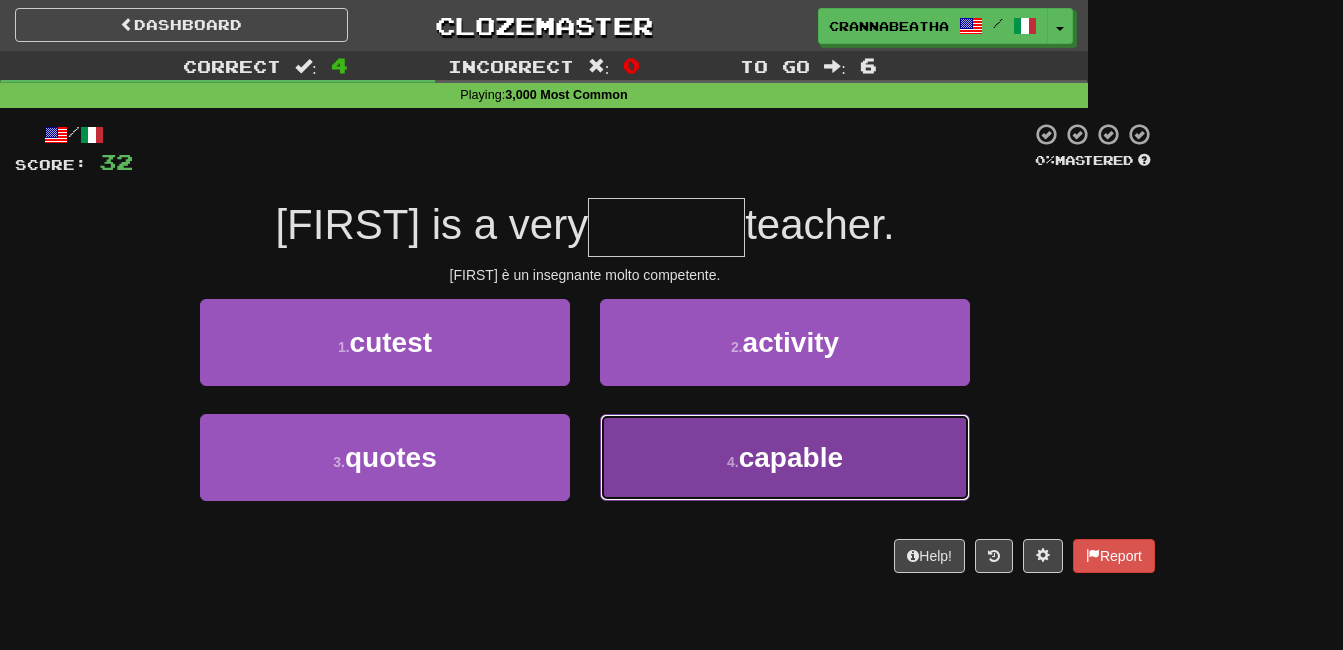 click on "4 .  capable" at bounding box center [785, 457] 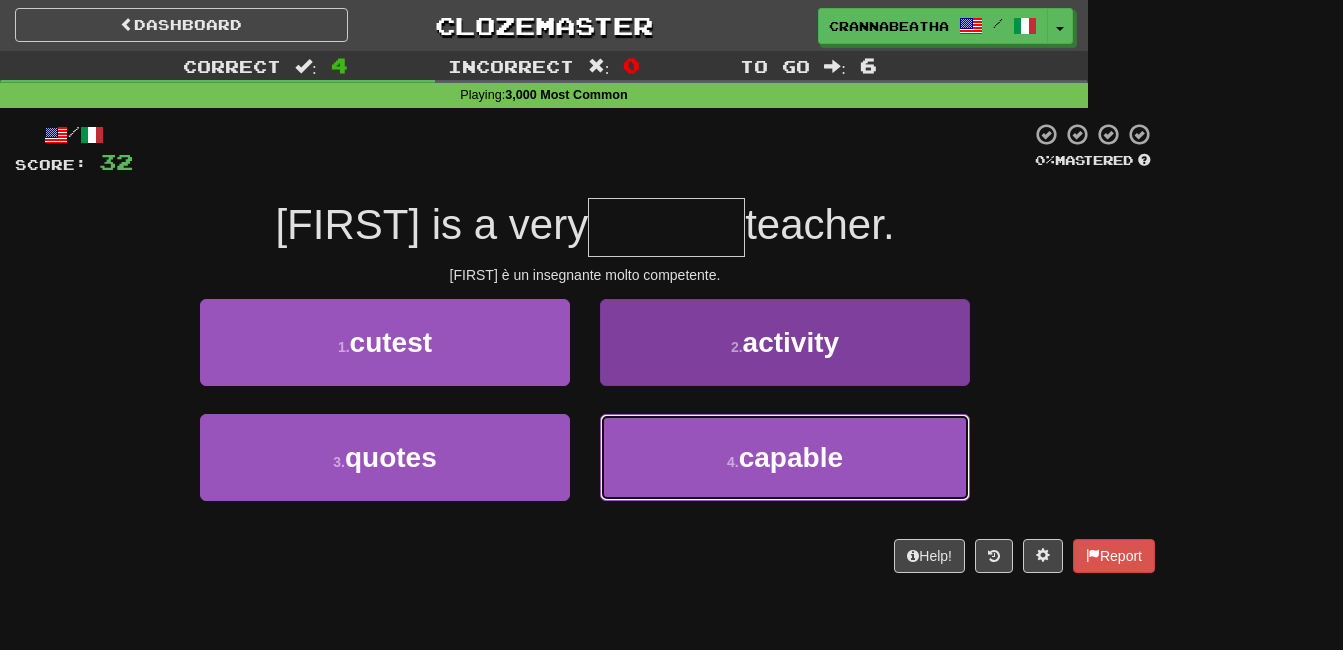 type on "*******" 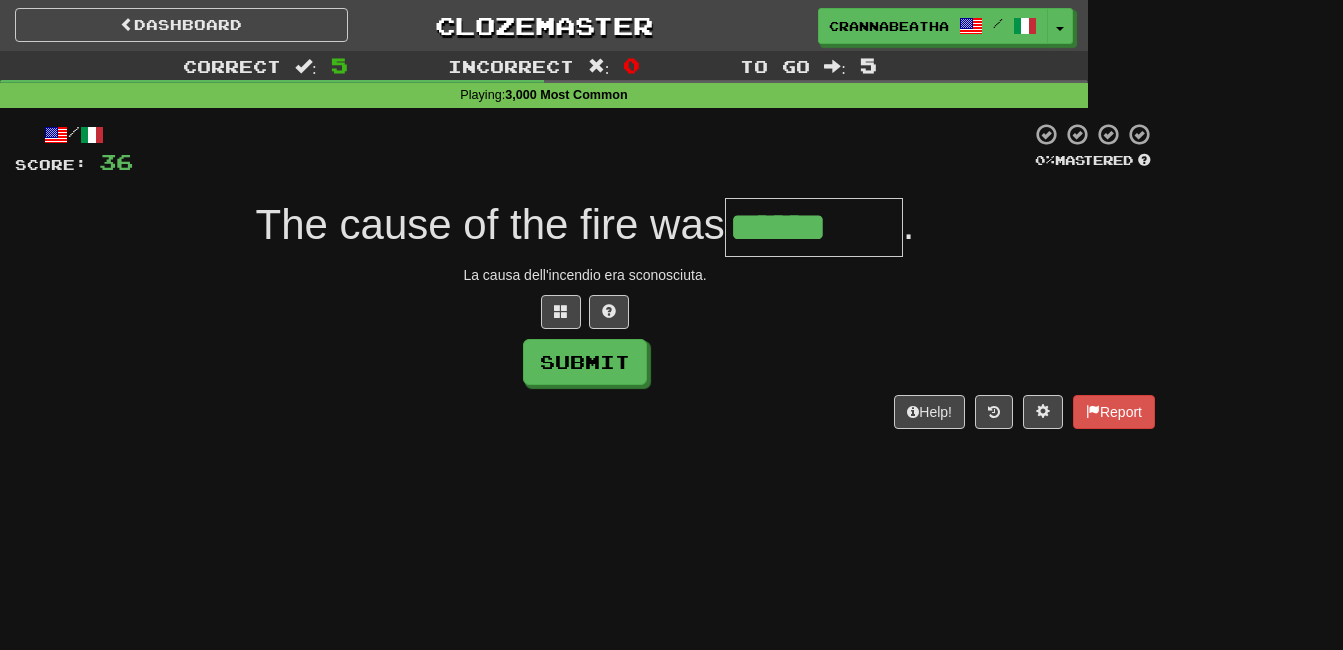 scroll, scrollTop: 0, scrollLeft: 0, axis: both 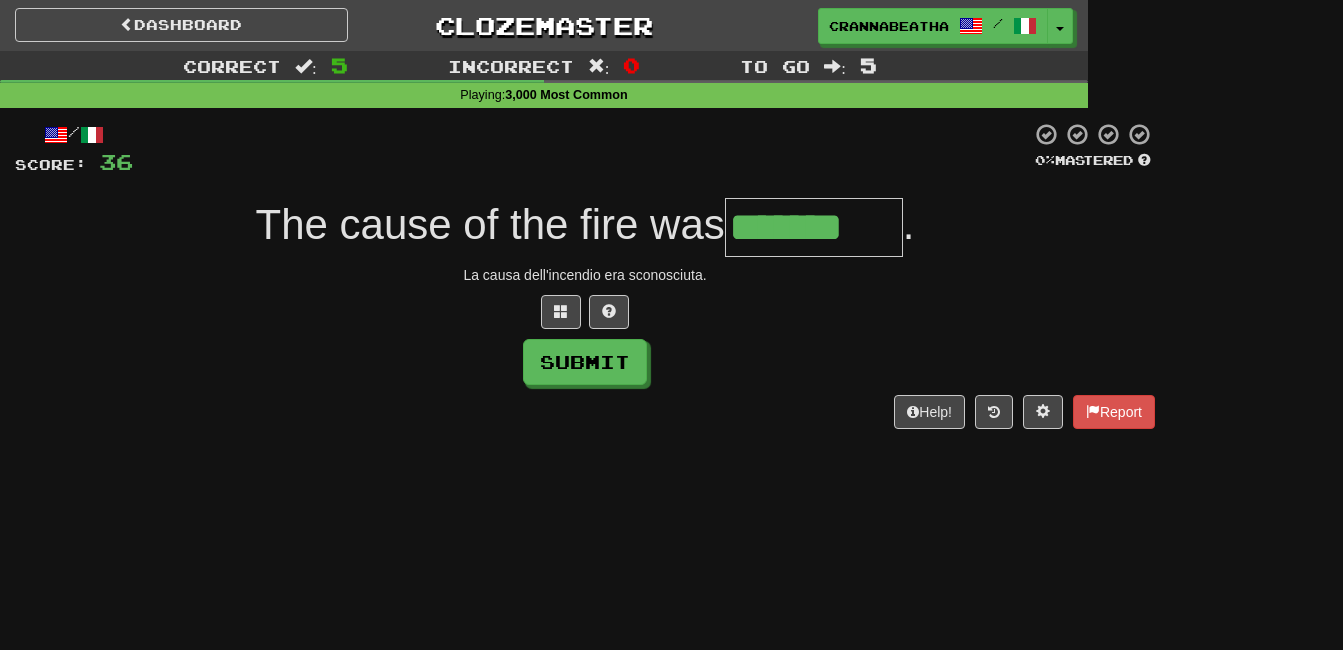 type on "*******" 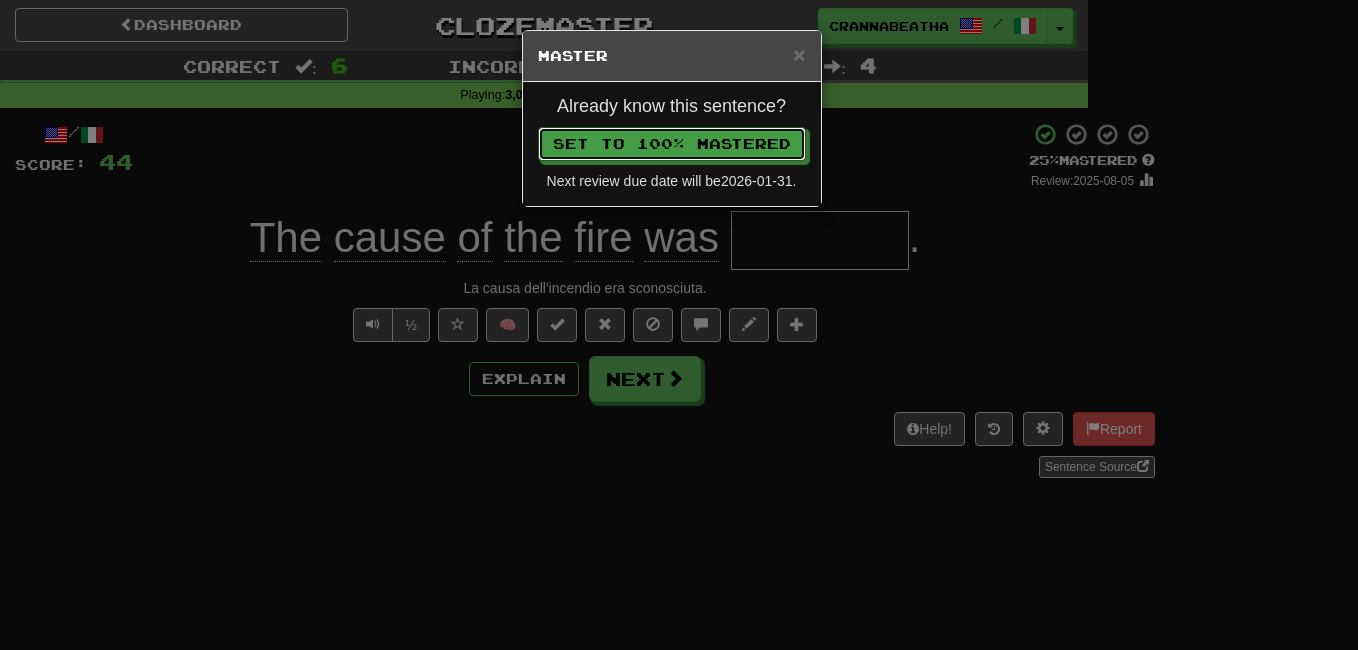 click on "Set to 100% Mastered" at bounding box center (672, 144) 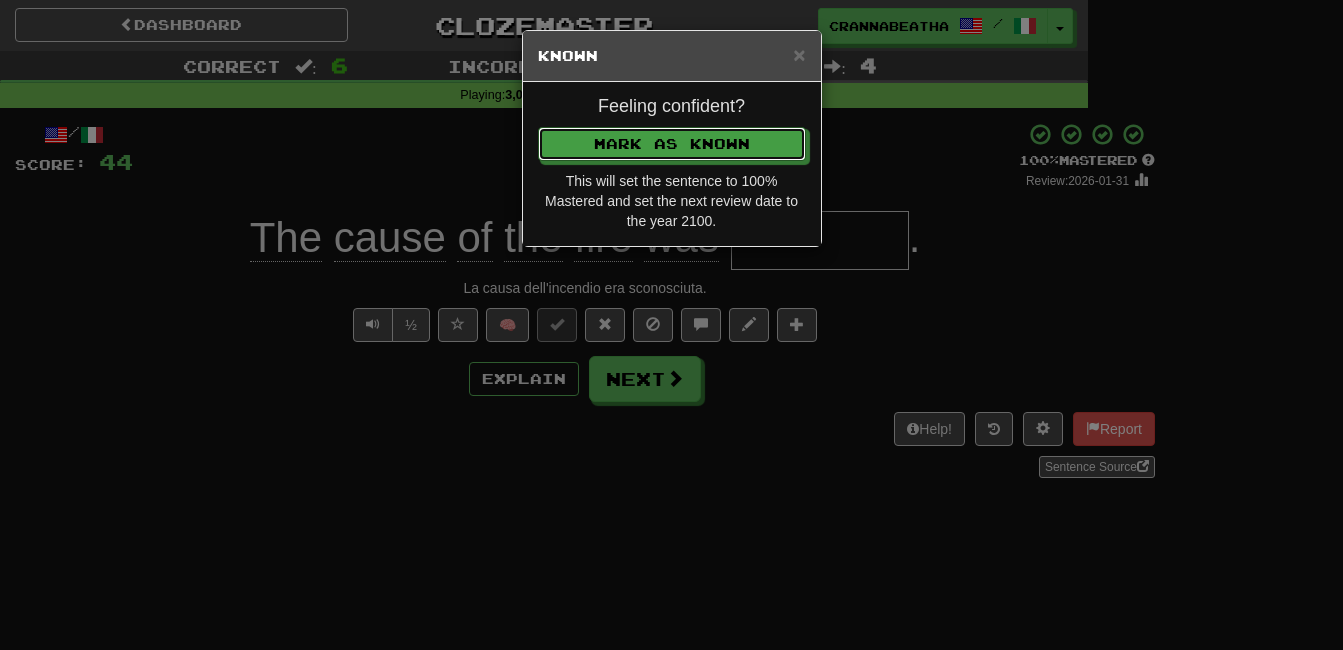click on "Mark as Known" at bounding box center [672, 144] 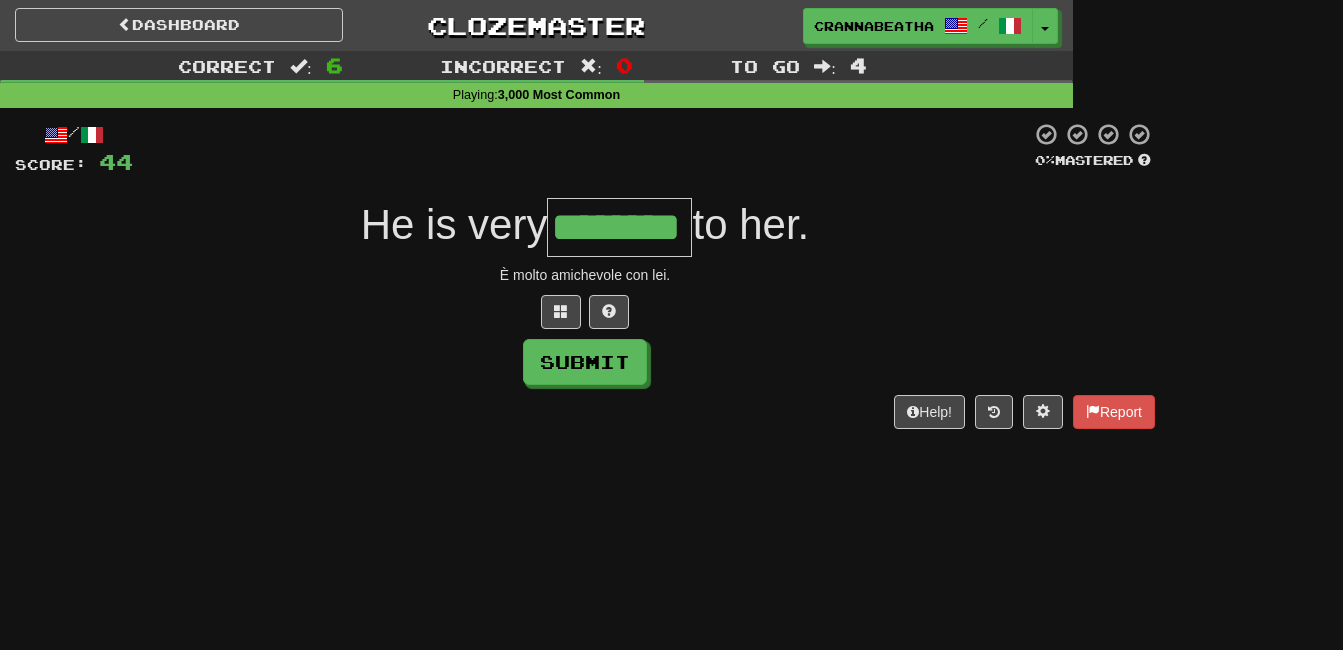 type on "********" 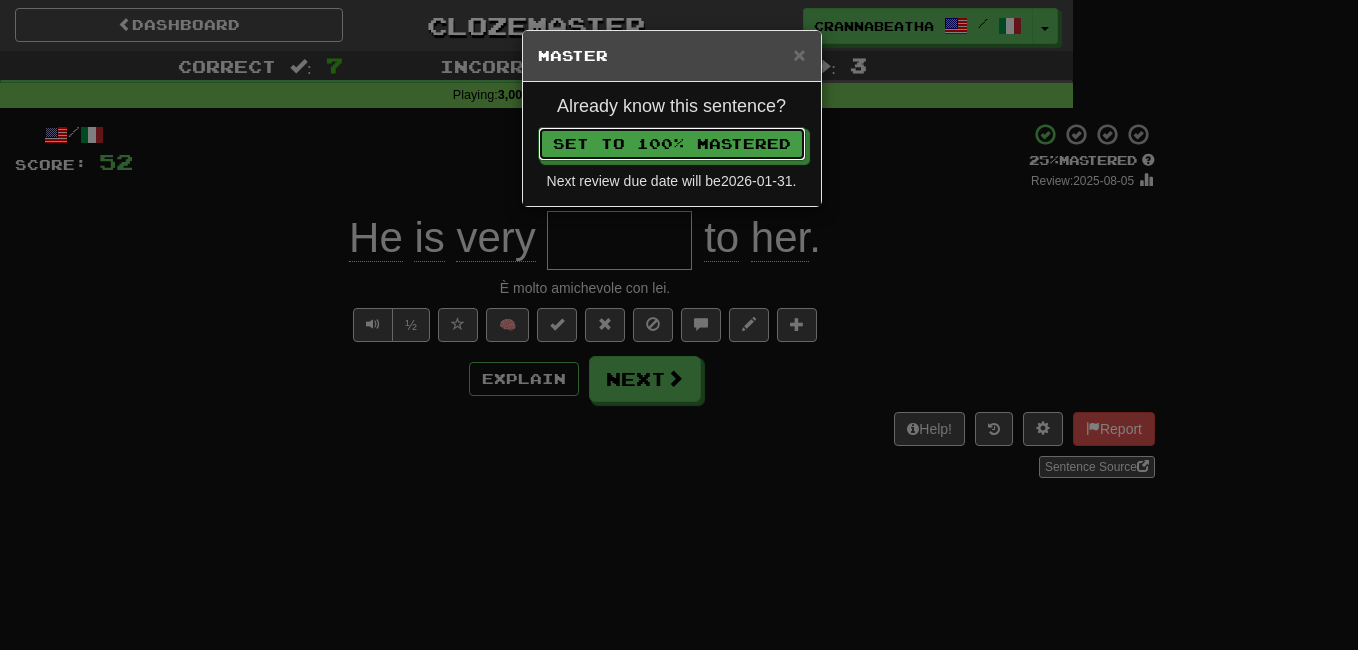 click on "Set to 100% Mastered" at bounding box center [672, 144] 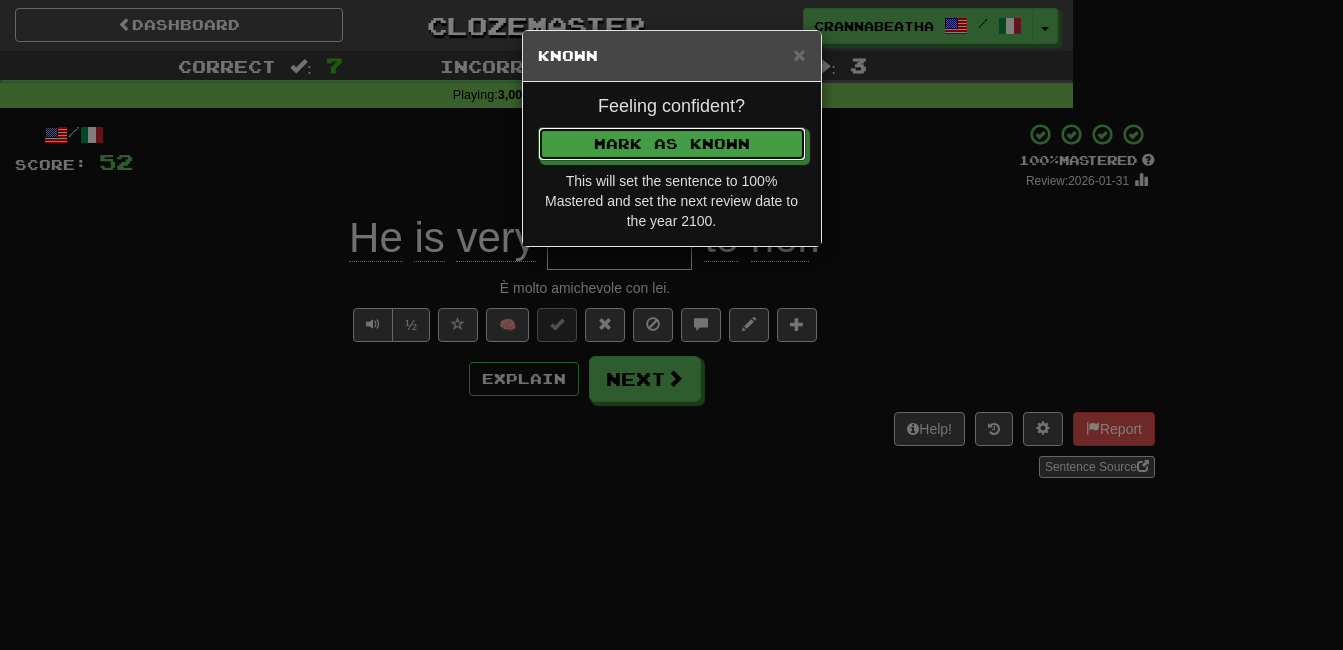 click on "Mark as Known" at bounding box center (672, 144) 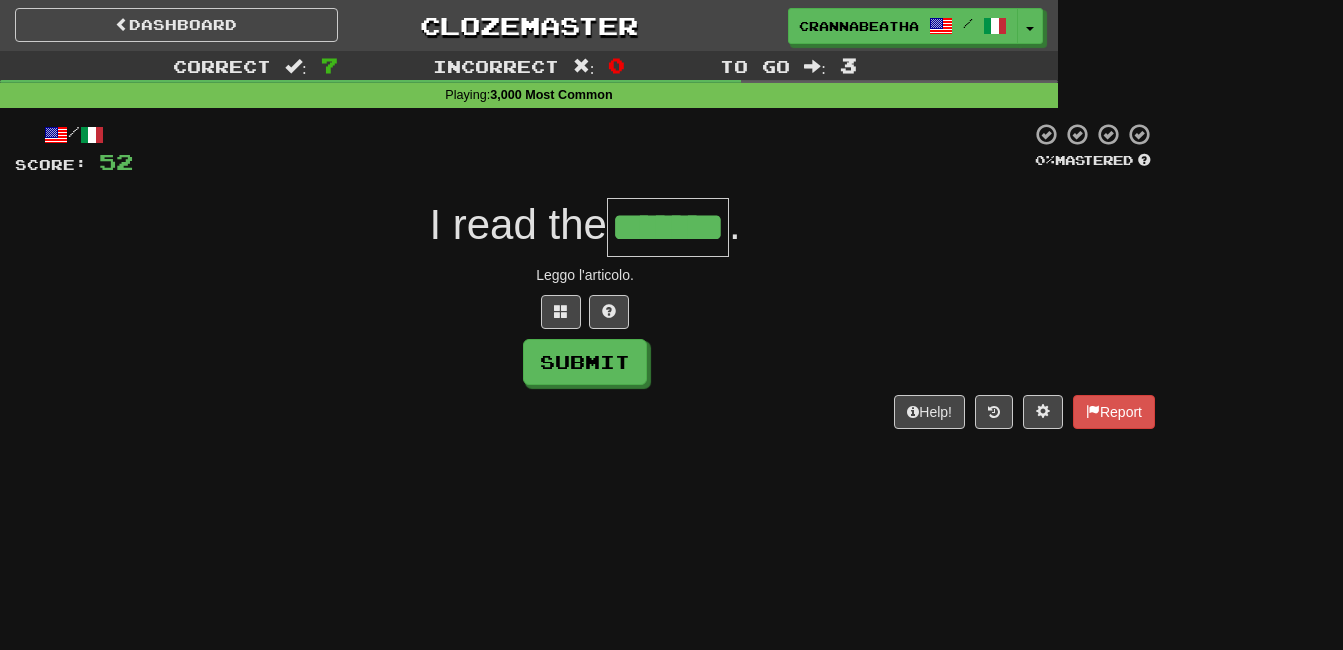 type on "*******" 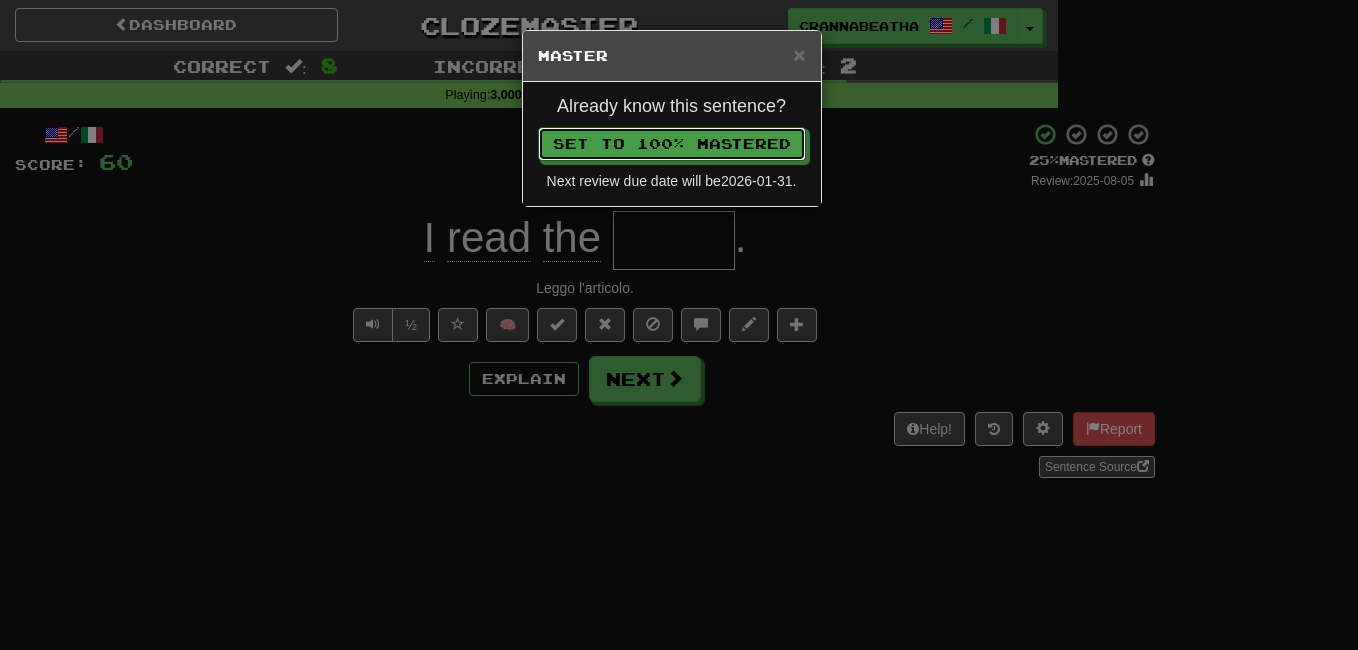 click on "Set to 100% Mastered" at bounding box center [672, 144] 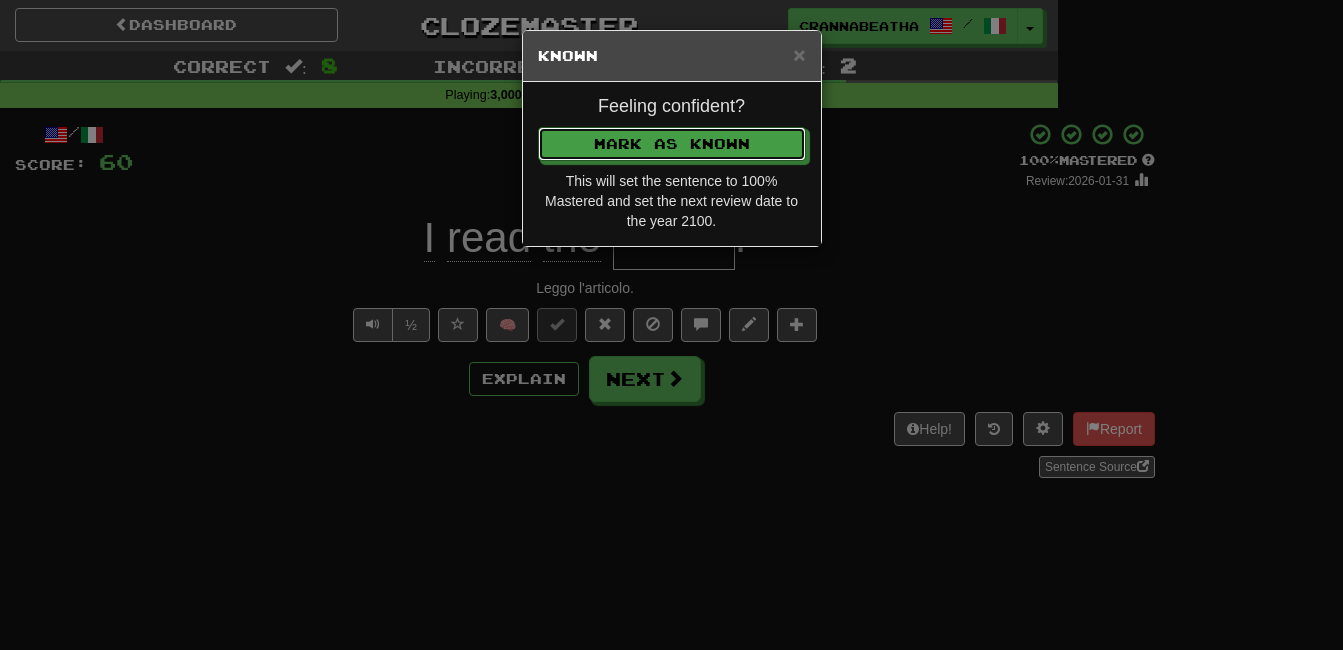 click on "Mark as Known" at bounding box center (672, 144) 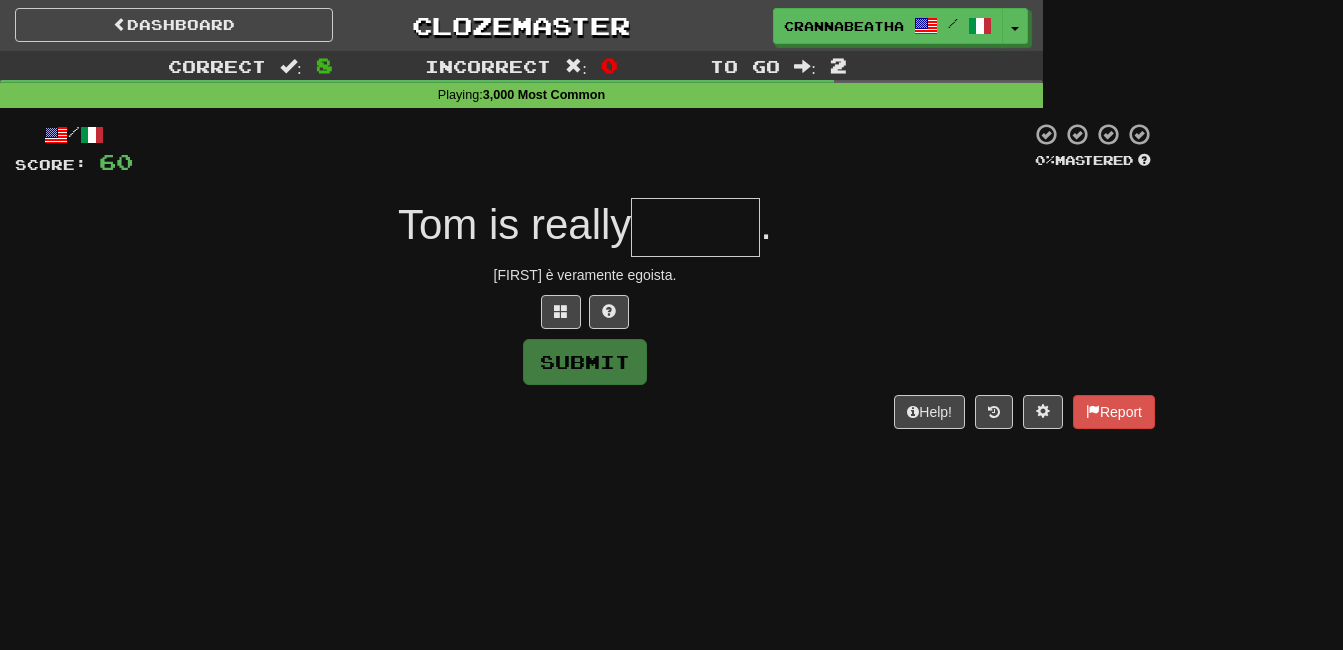 type on "*" 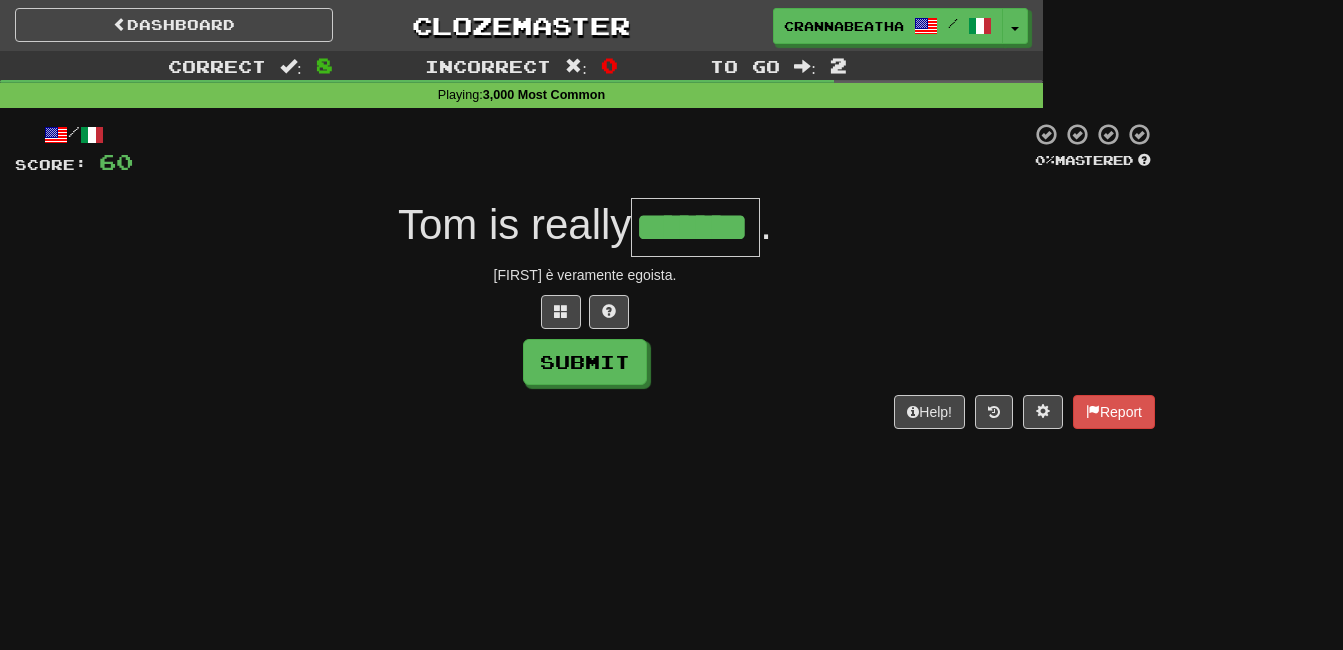 type on "*******" 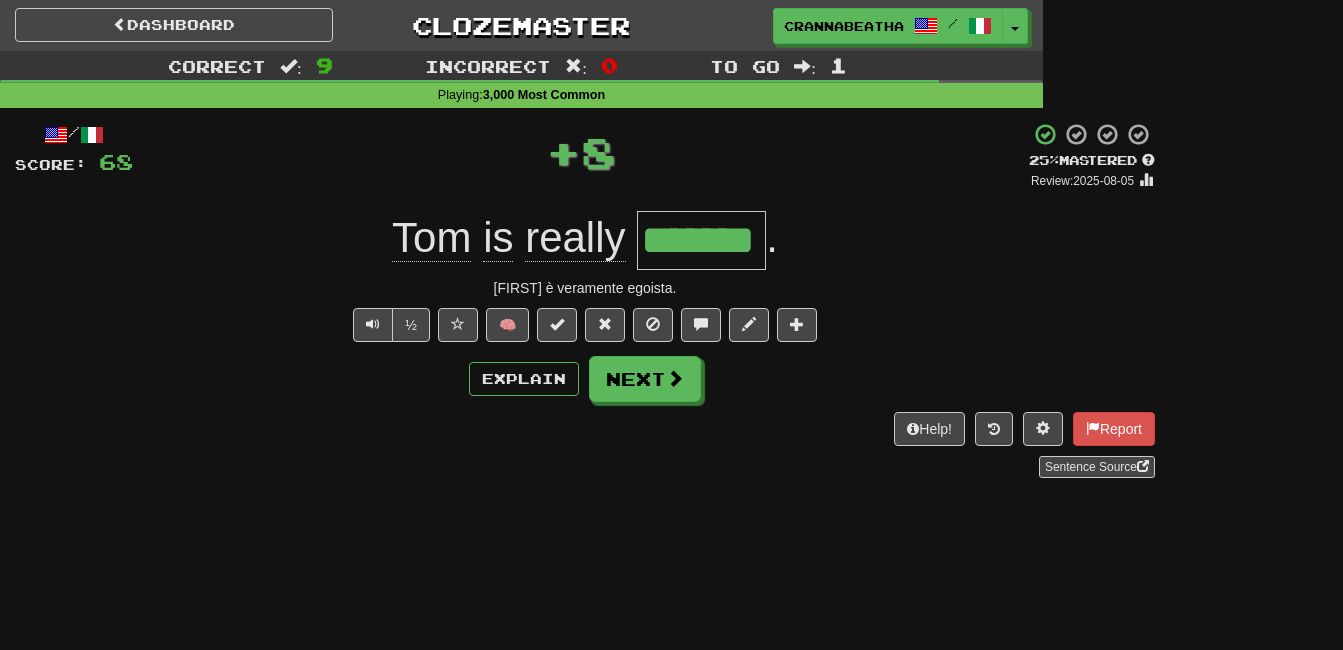 type 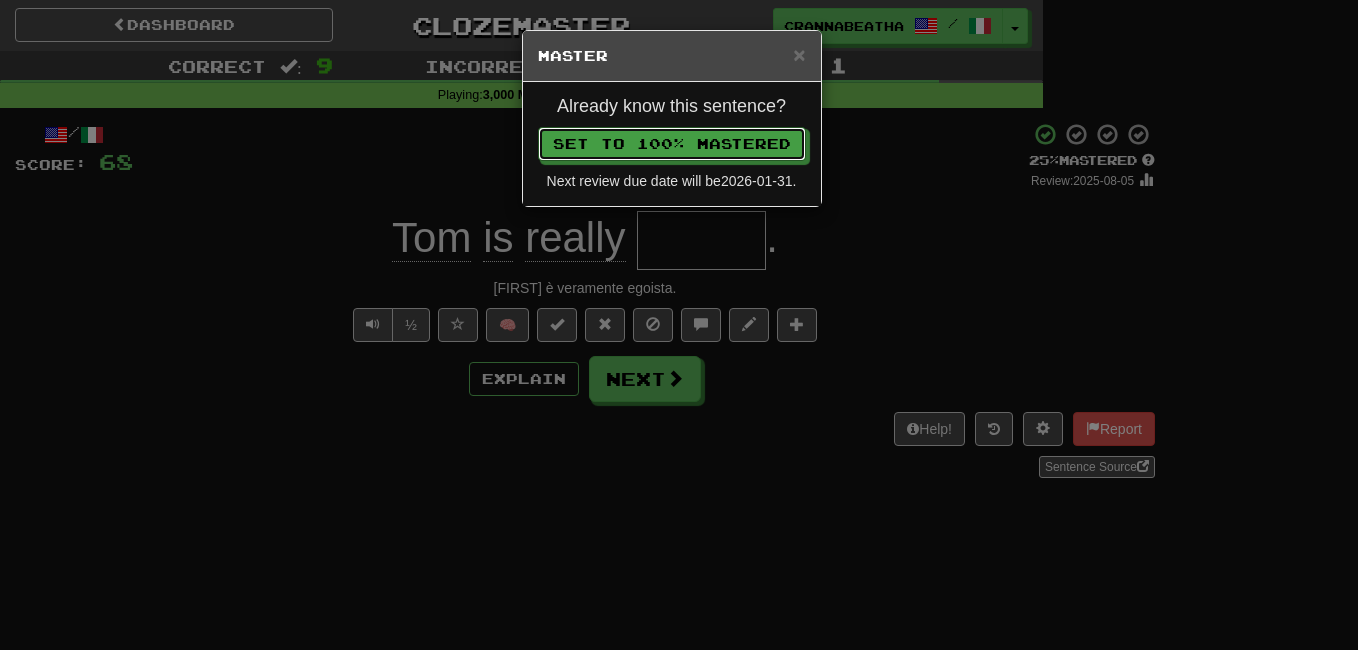 click on "Set to 100% Mastered" at bounding box center [672, 144] 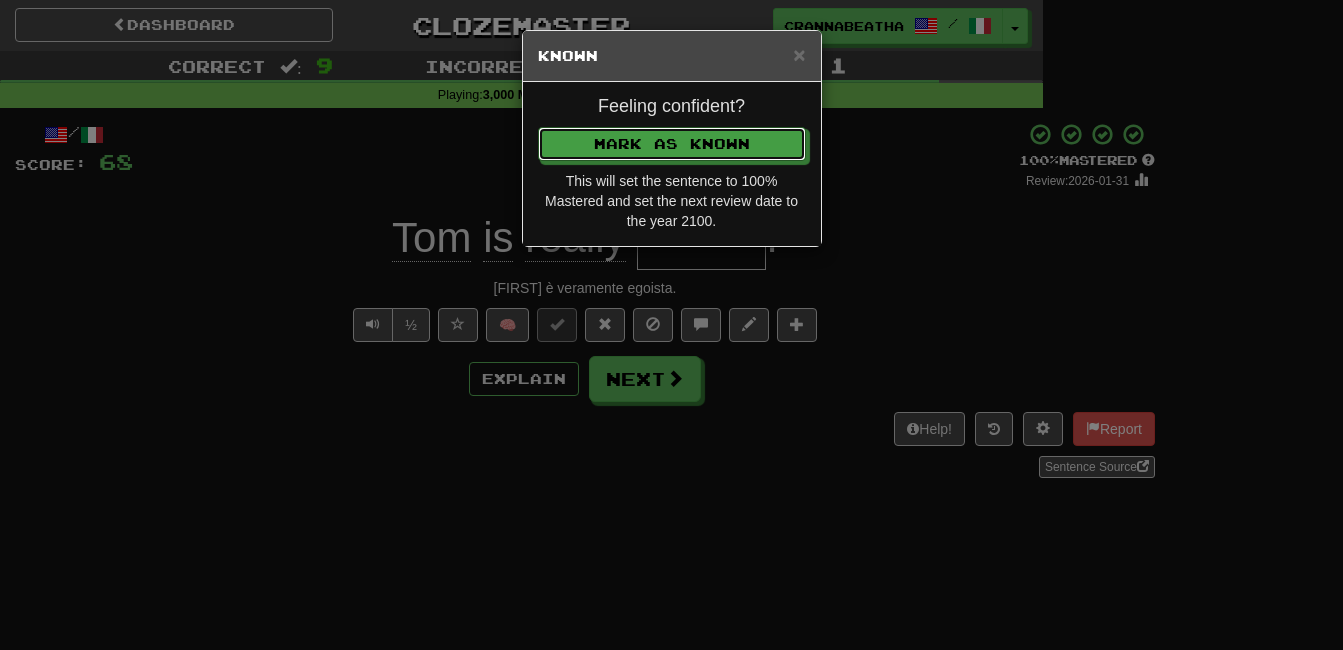 click on "Mark as Known" at bounding box center [672, 144] 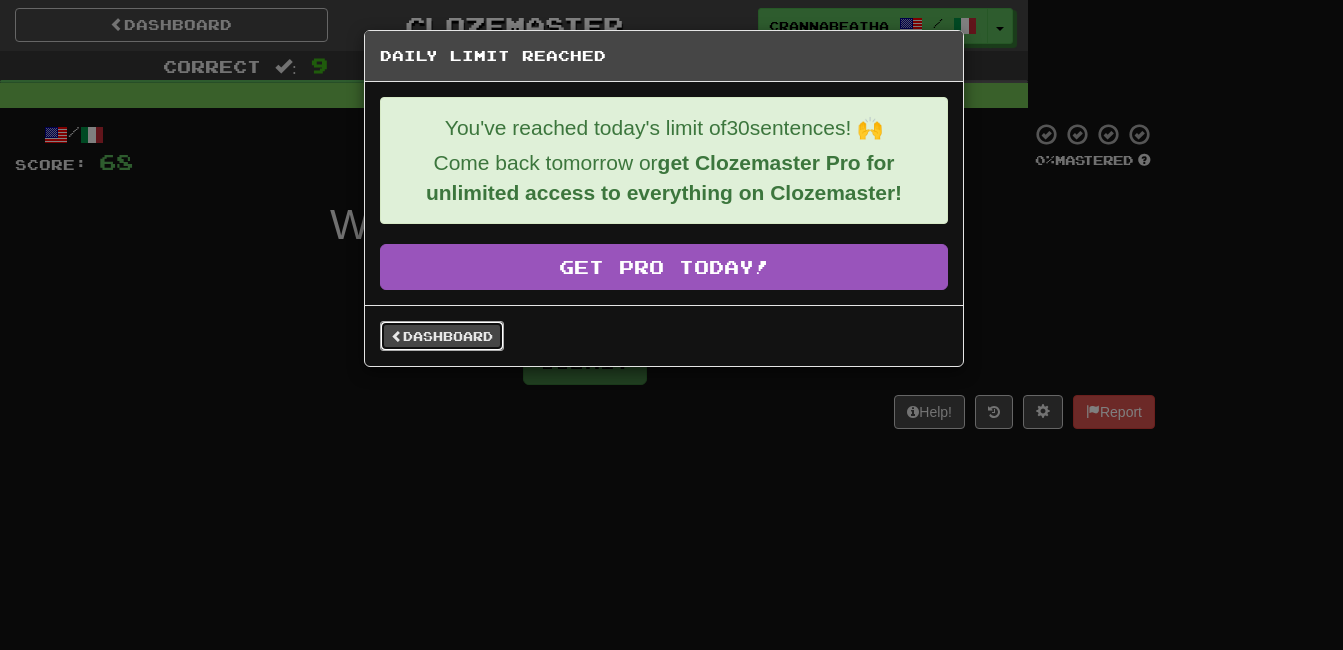 click on "Dashboard" at bounding box center (442, 336) 